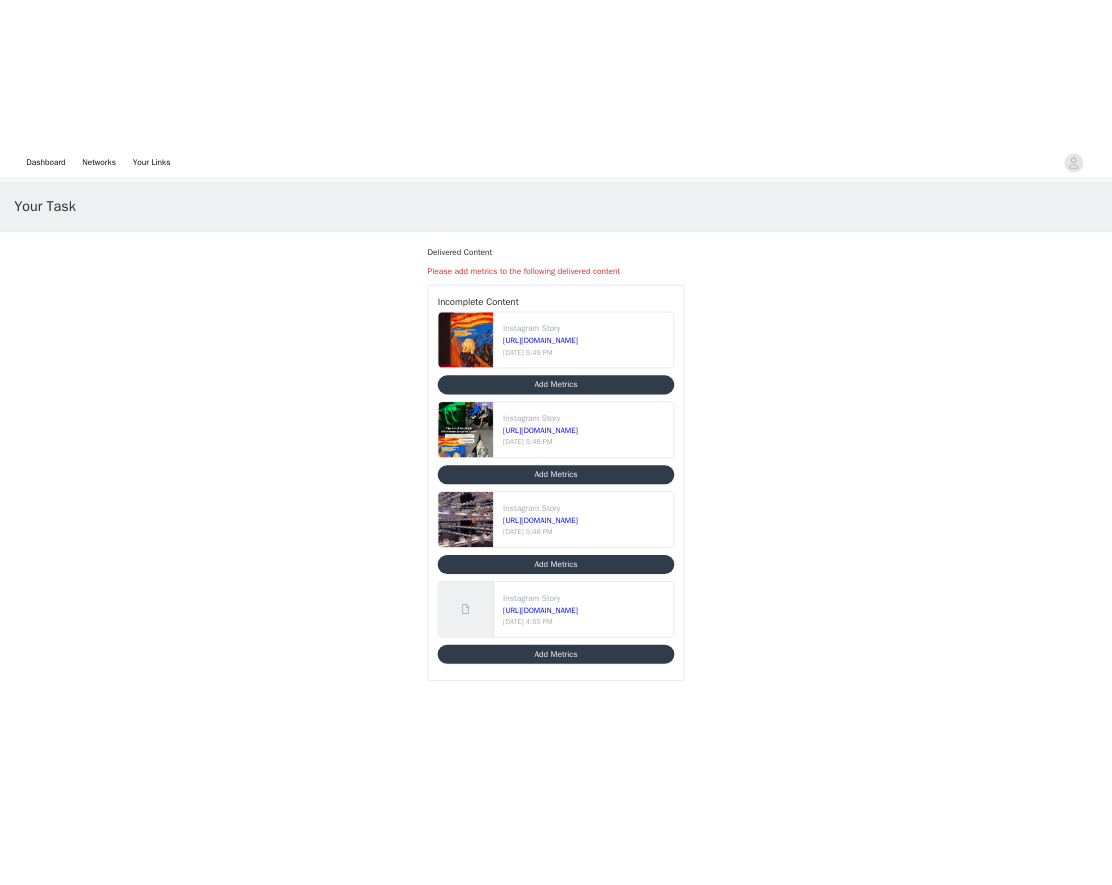scroll, scrollTop: 0, scrollLeft: 0, axis: both 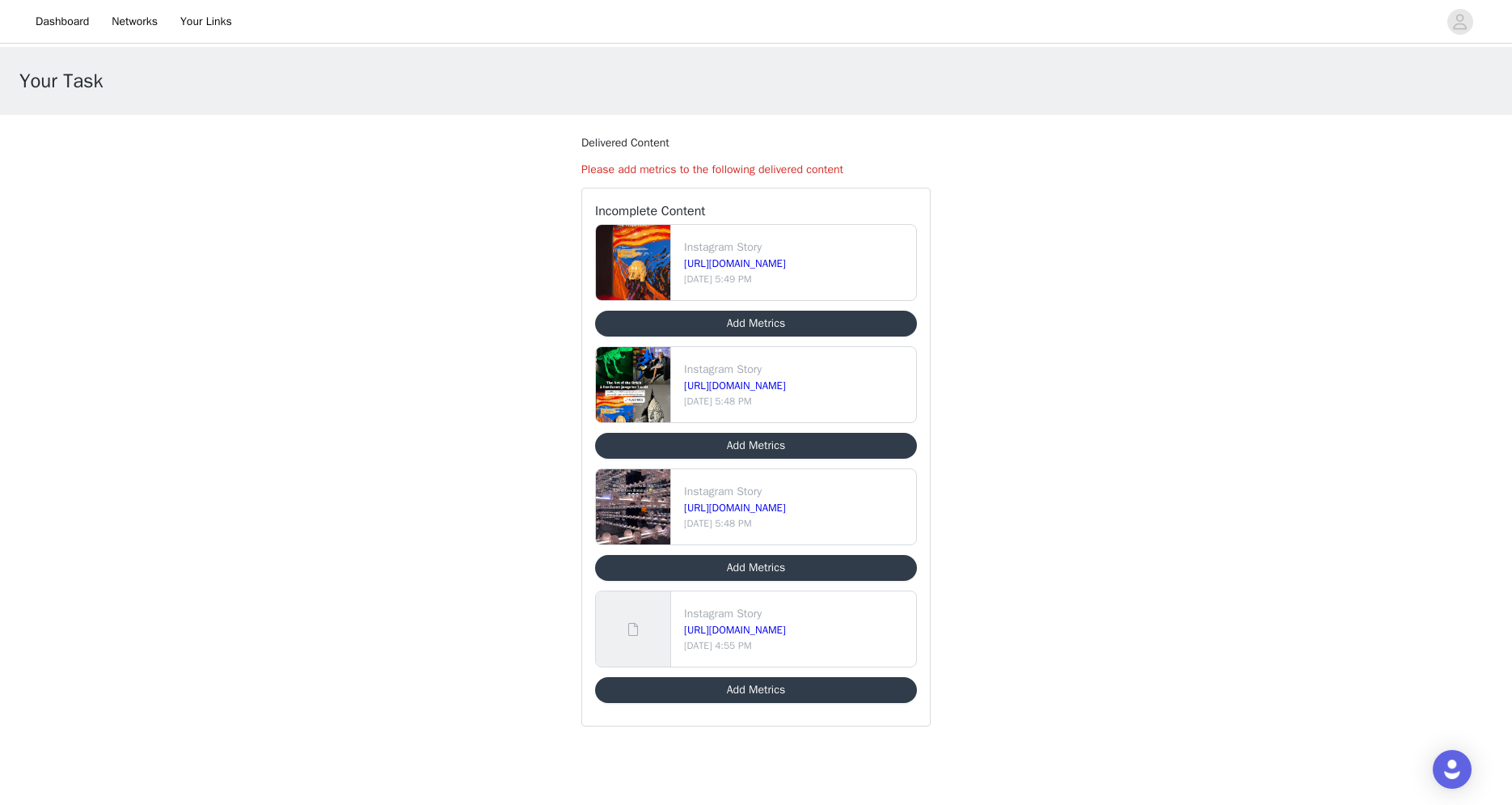 click on "Add Metrics" at bounding box center (756, 324) 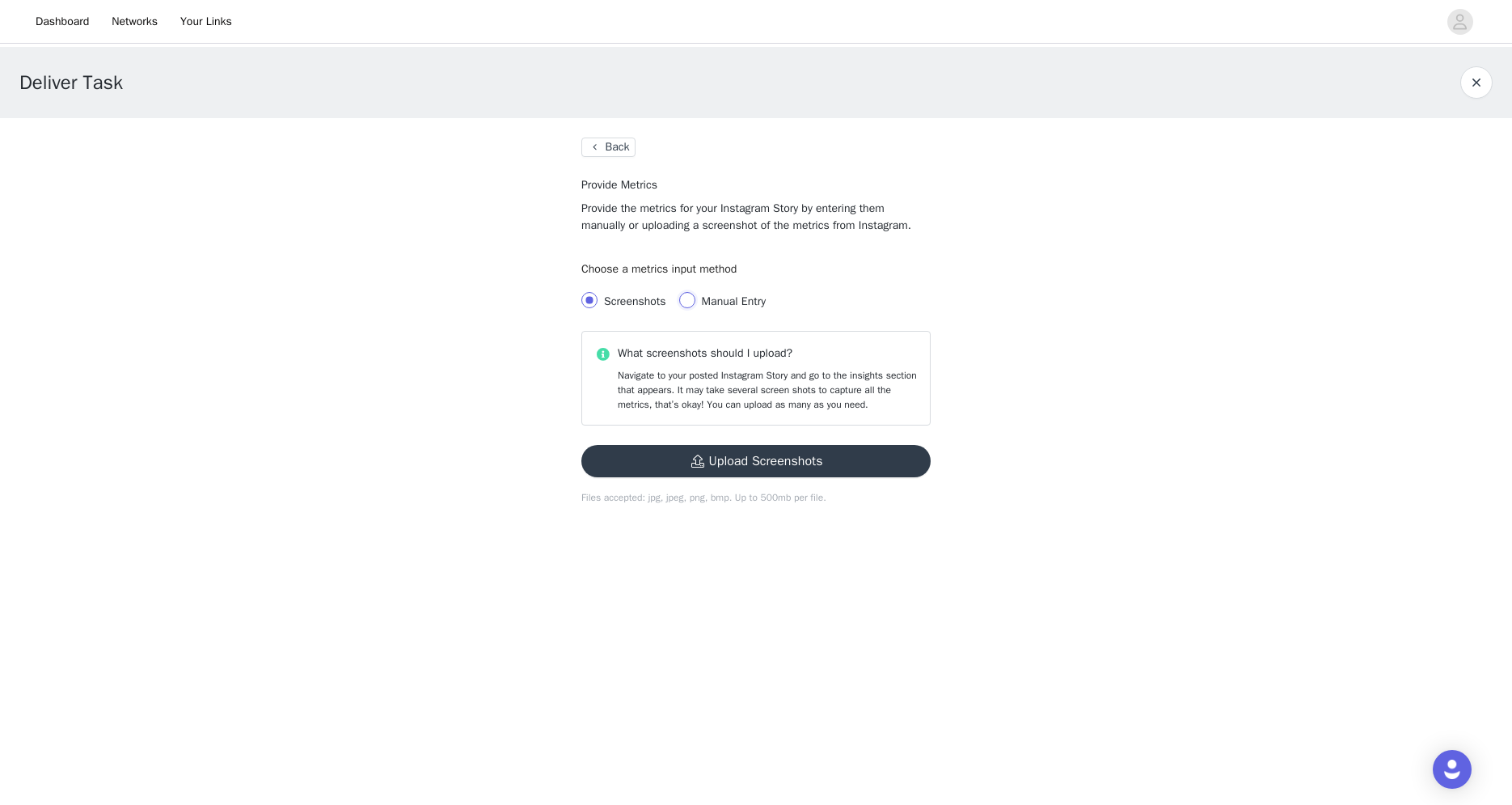 click on "Manual Entry" at bounding box center [687, 300] 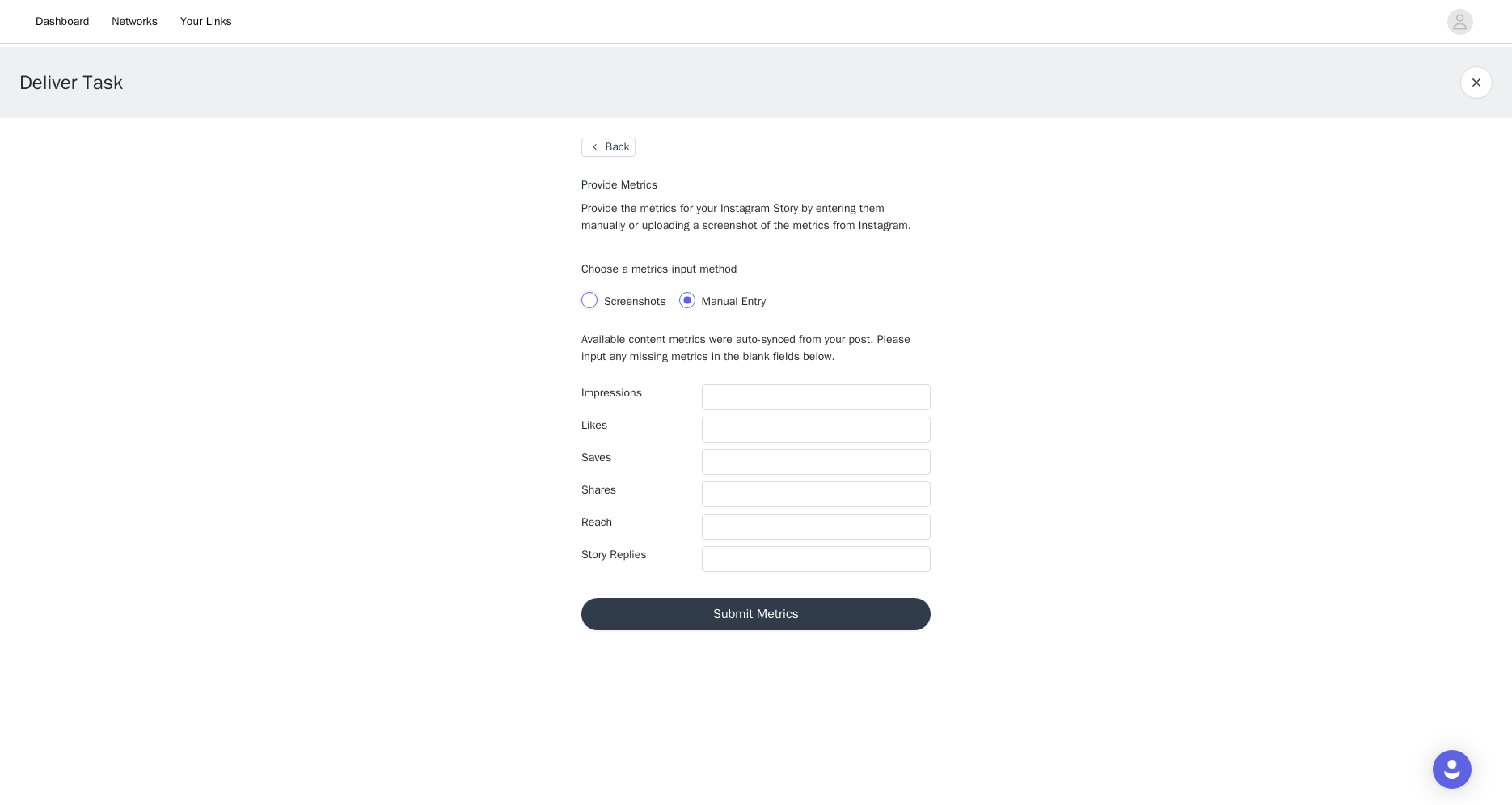 click on "Screenshots" at bounding box center [589, 300] 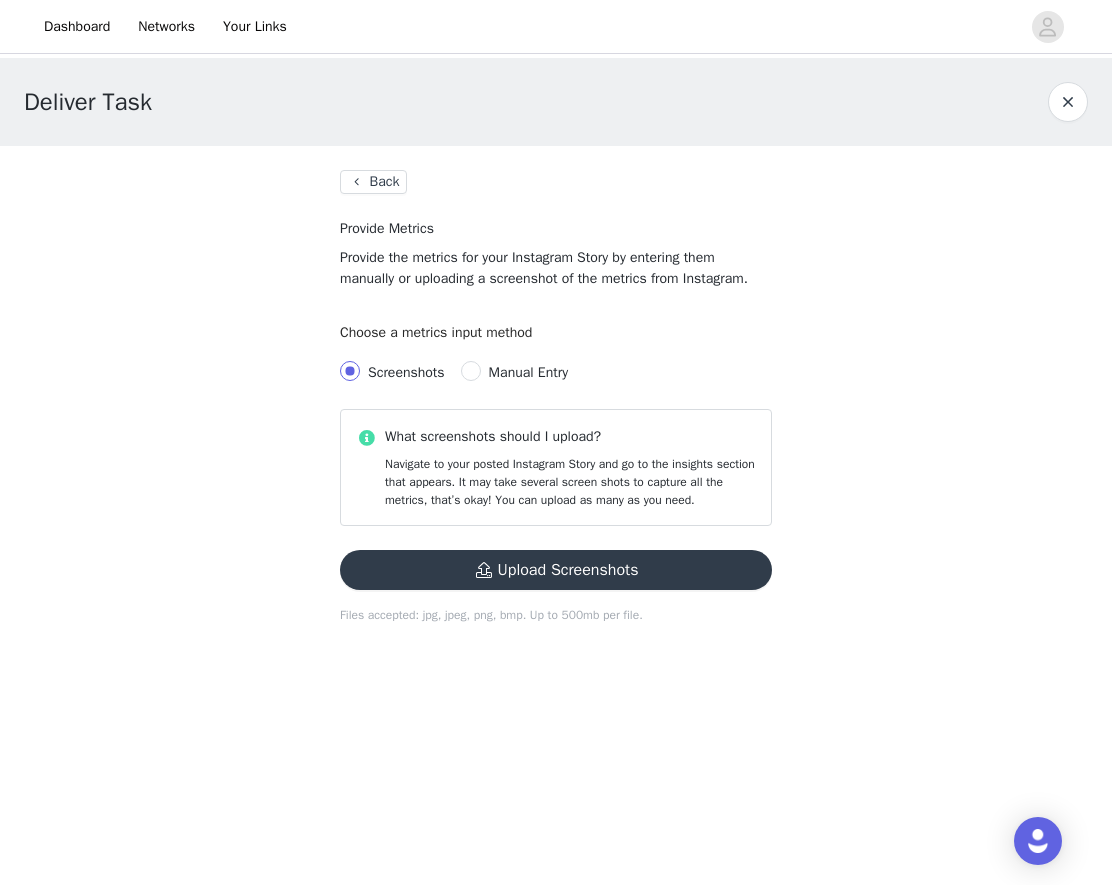 click on "Upload Screenshots" at bounding box center [556, 570] 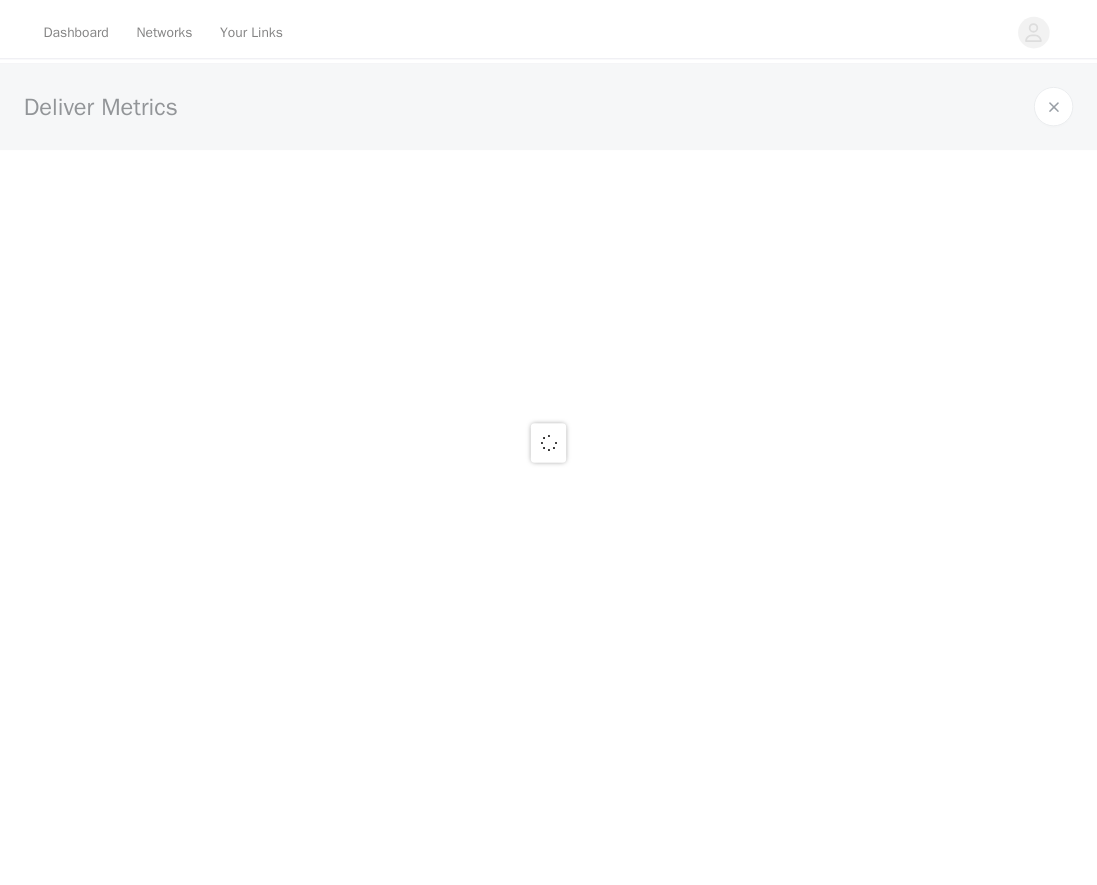 scroll, scrollTop: 0, scrollLeft: 0, axis: both 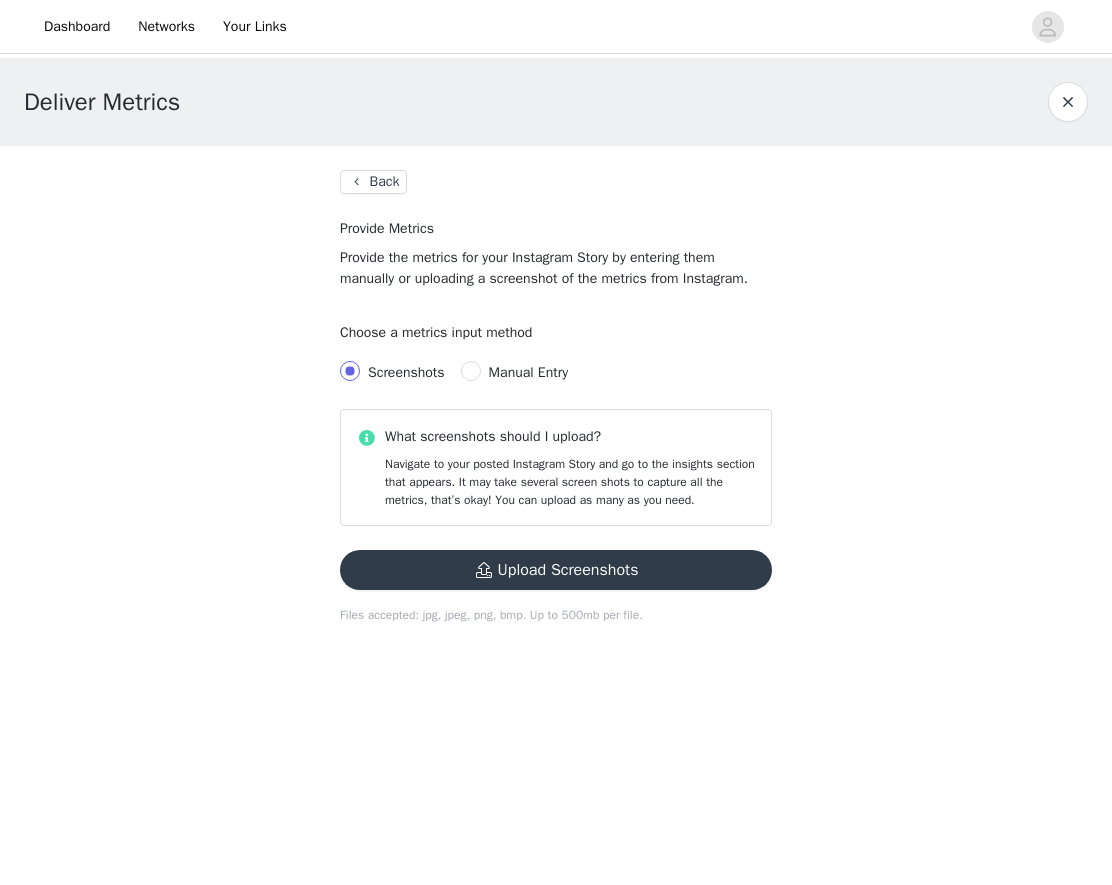 click on "Upload Screenshots" at bounding box center [556, 570] 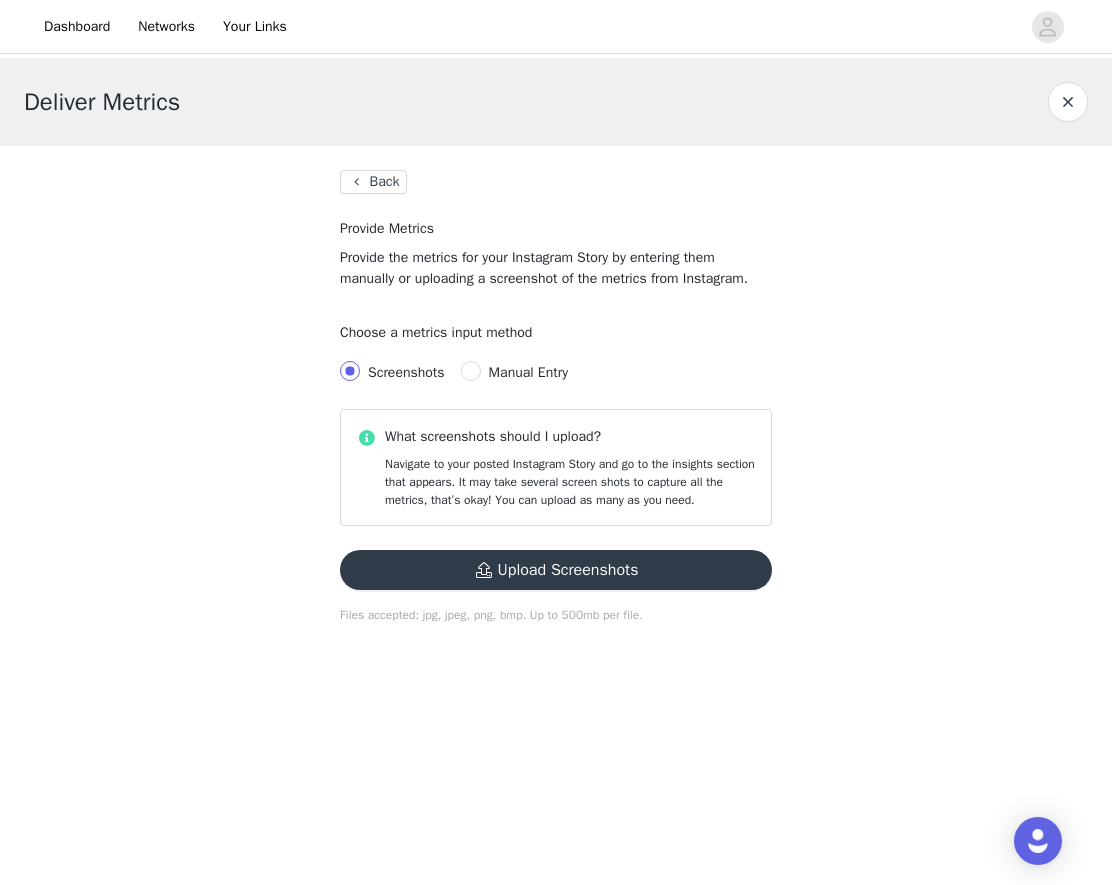 type 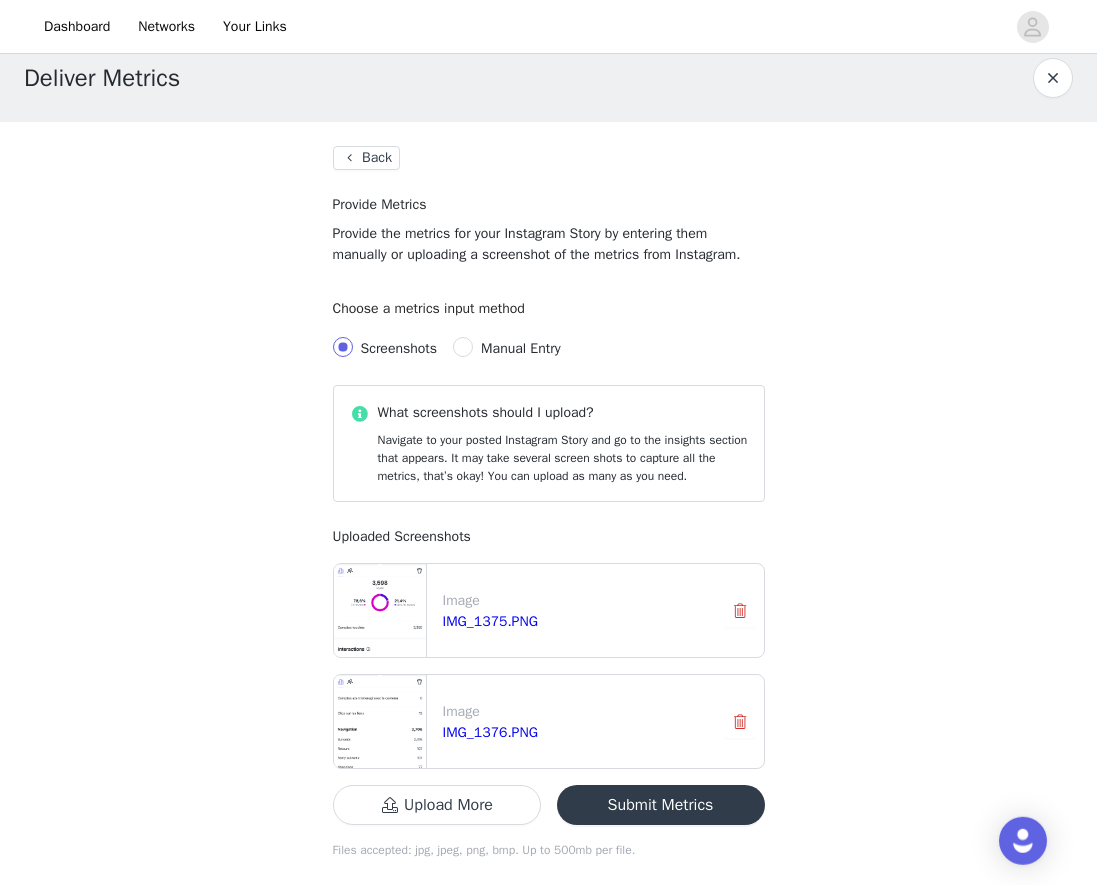 scroll, scrollTop: 46, scrollLeft: 0, axis: vertical 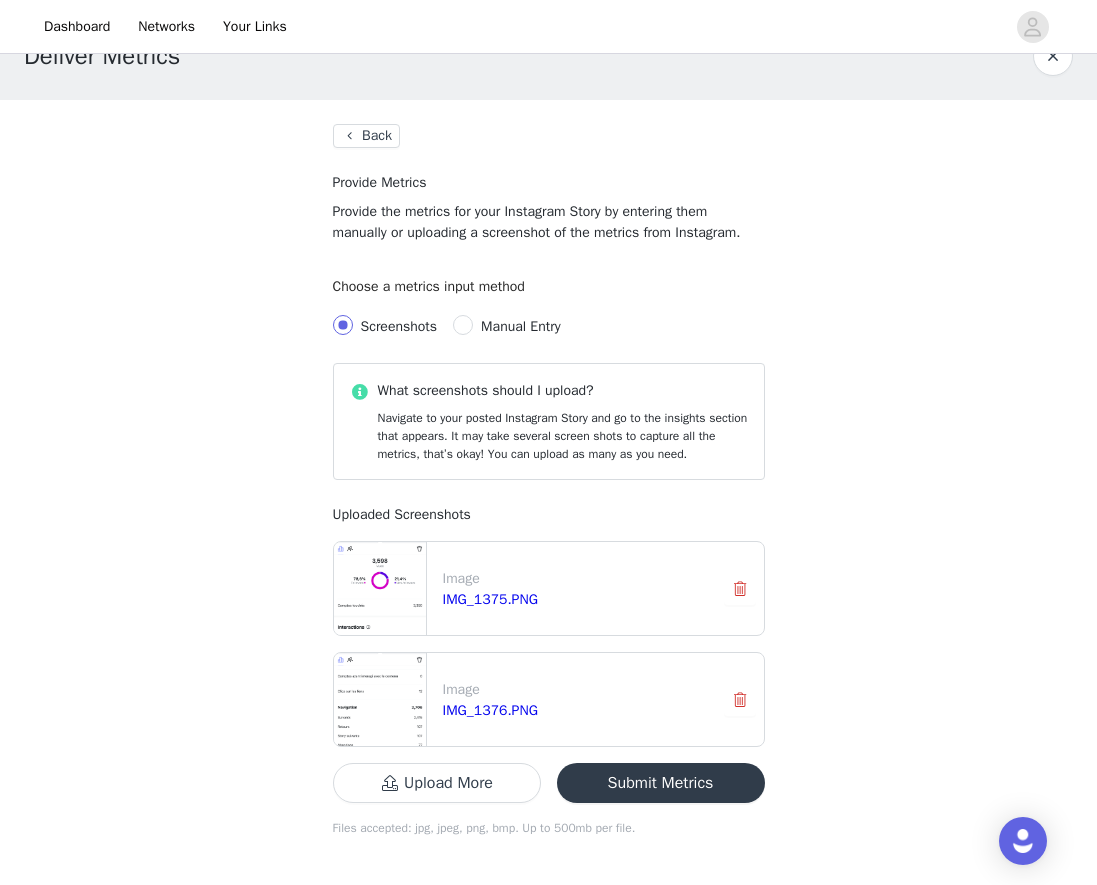 click on "Submit Metrics" at bounding box center [661, 783] 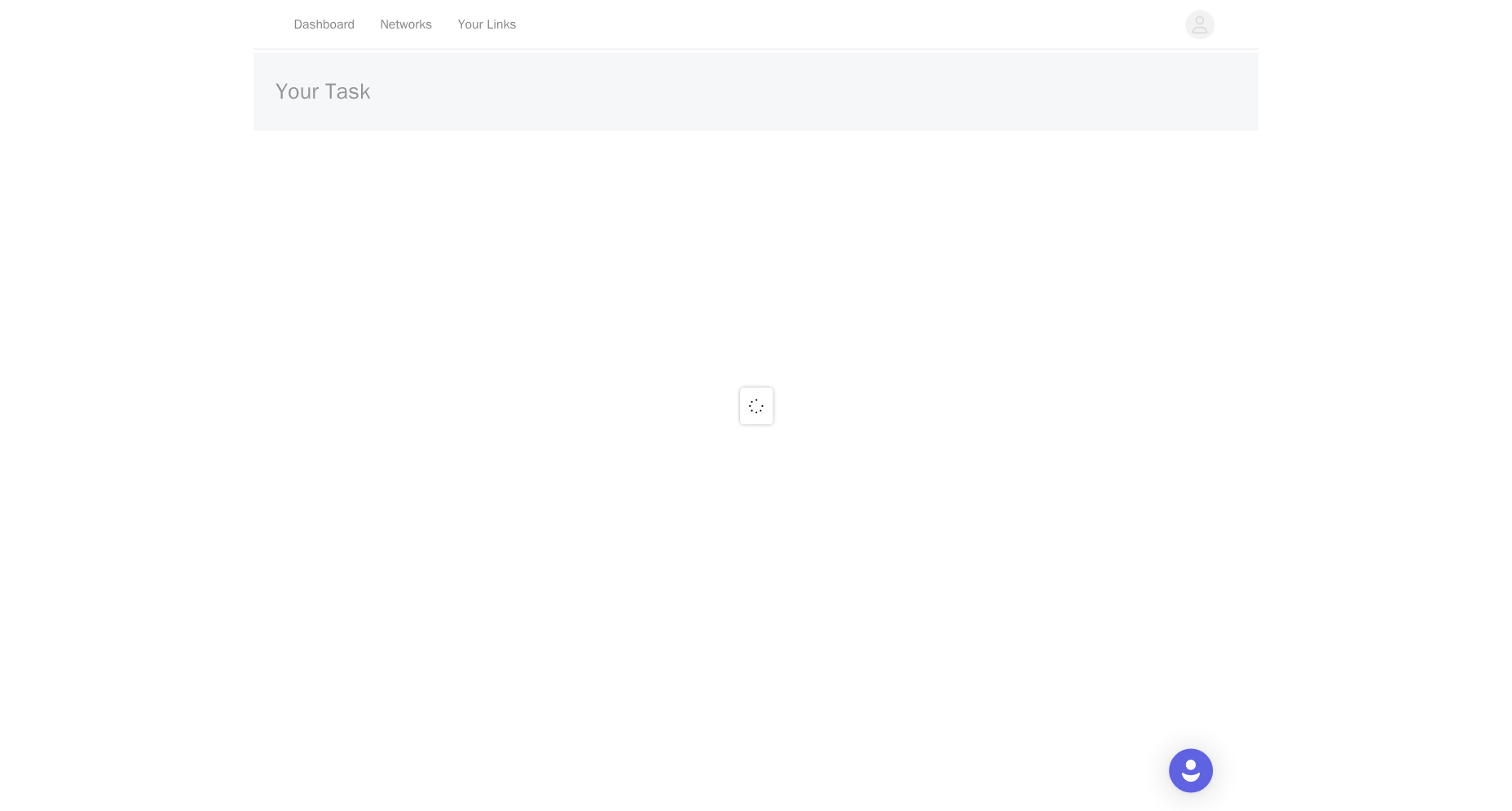 scroll, scrollTop: 0, scrollLeft: 0, axis: both 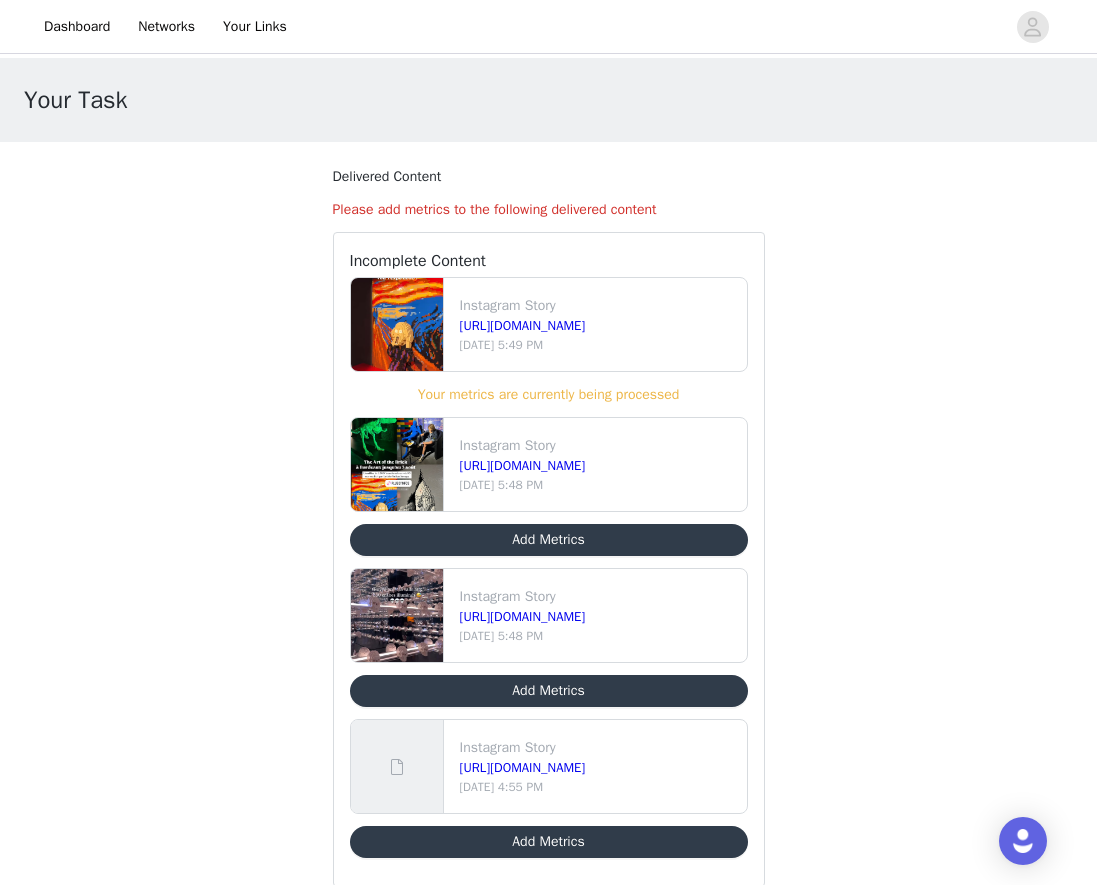 click on "Add Metrics" at bounding box center (549, 540) 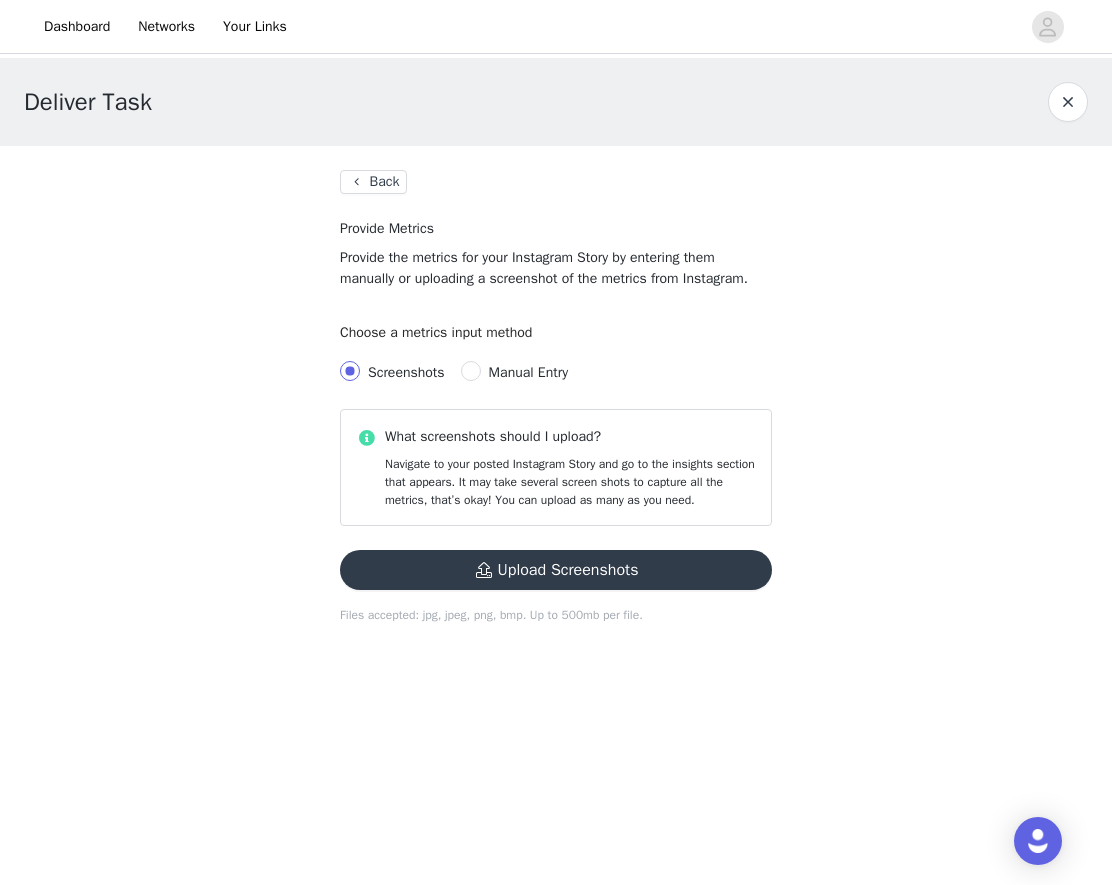 click on "Upload Screenshots" at bounding box center [556, 570] 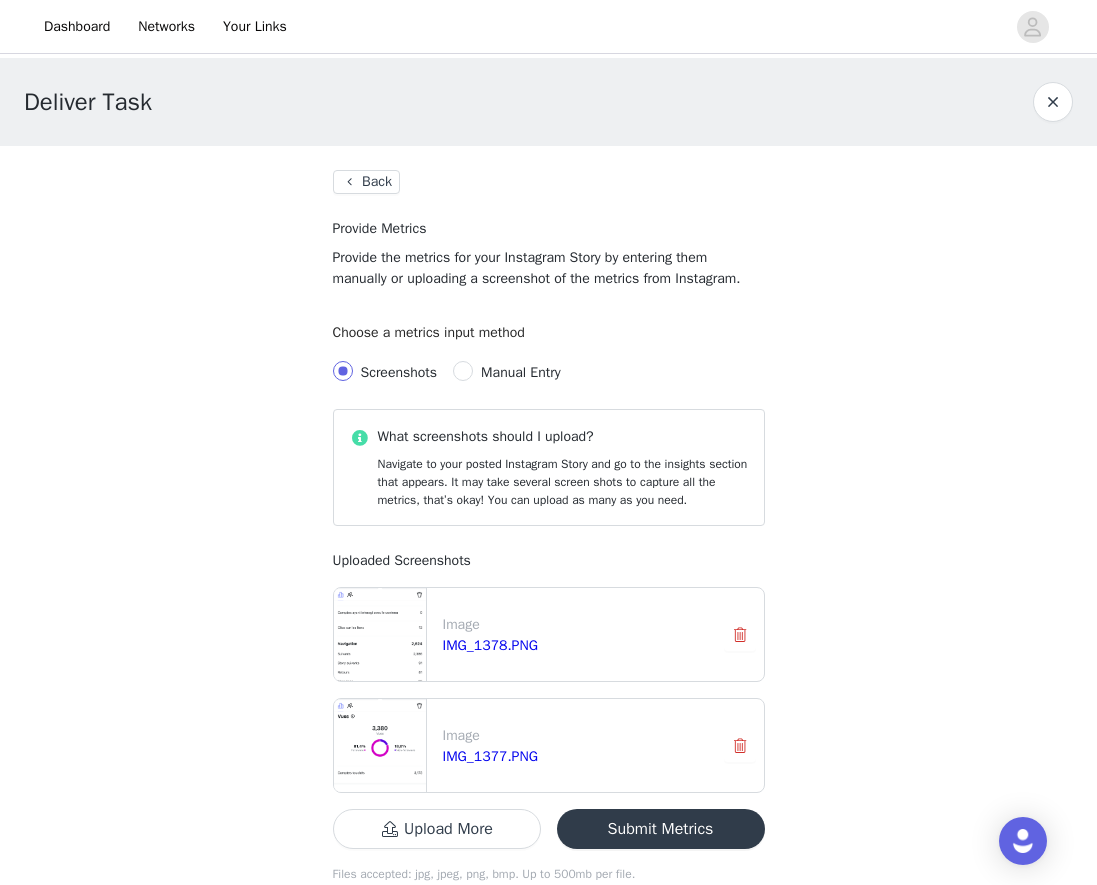 click on "Submit Metrics" at bounding box center (661, 829) 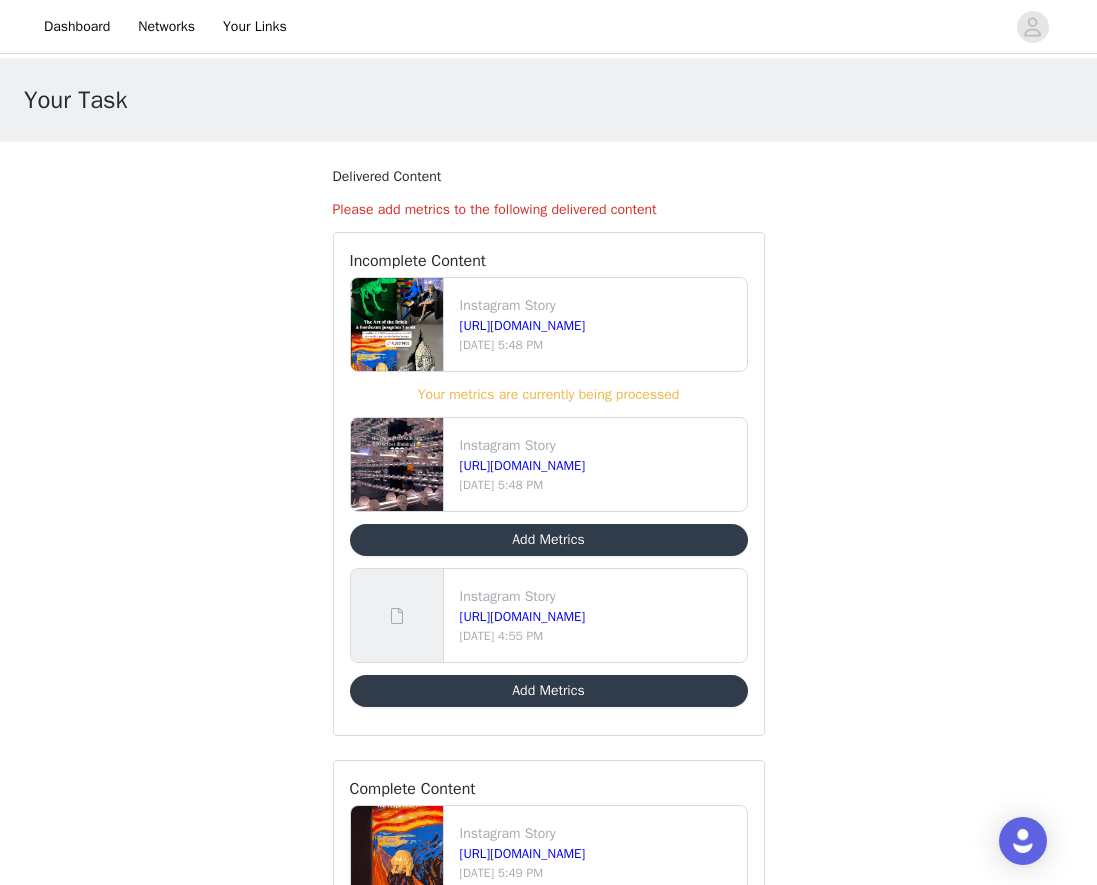 click on "Add Metrics" at bounding box center [549, 540] 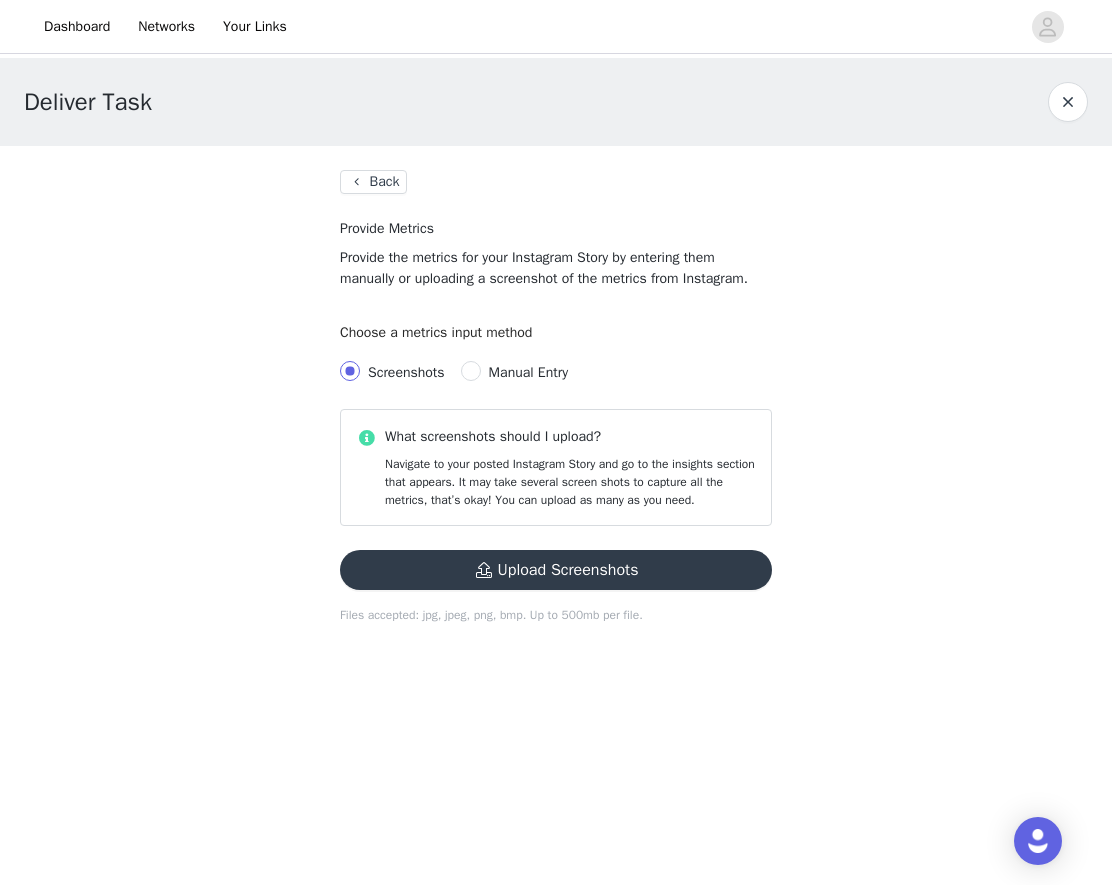 click on "Upload Screenshots" at bounding box center [556, 570] 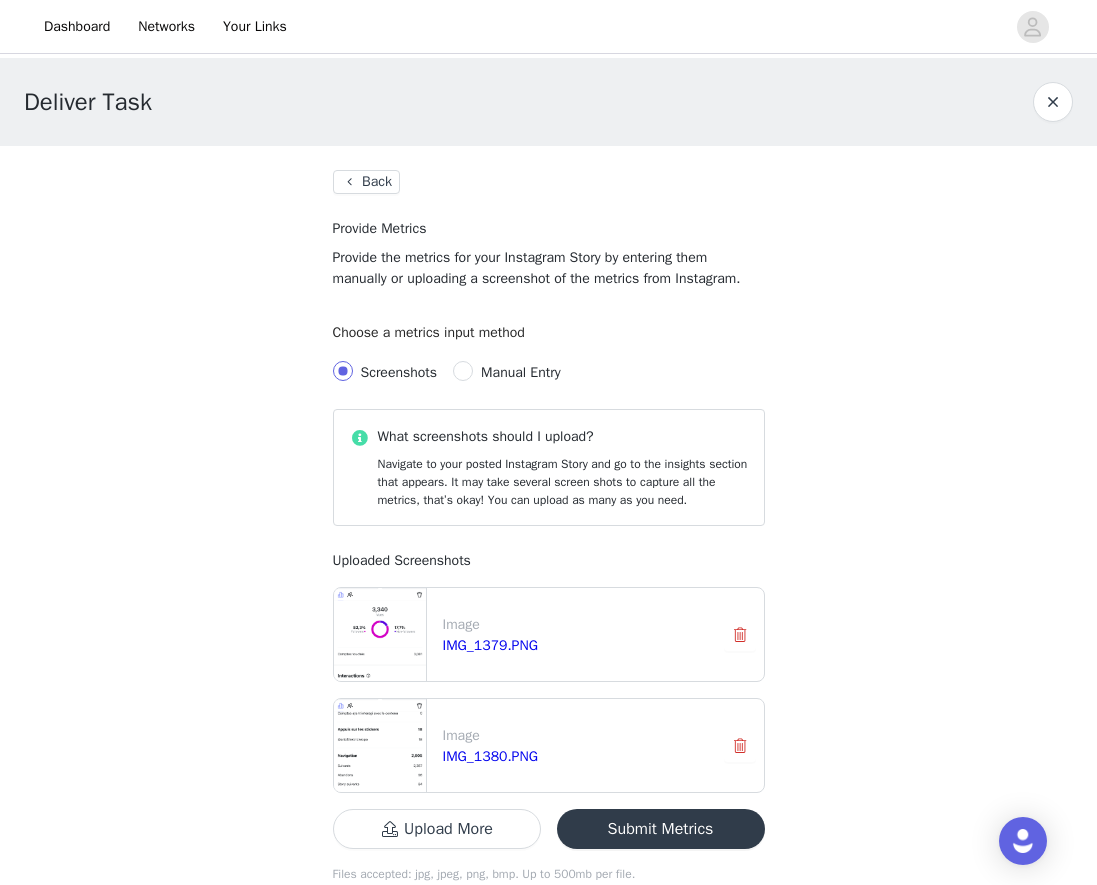 click on "Submit Metrics" at bounding box center (661, 829) 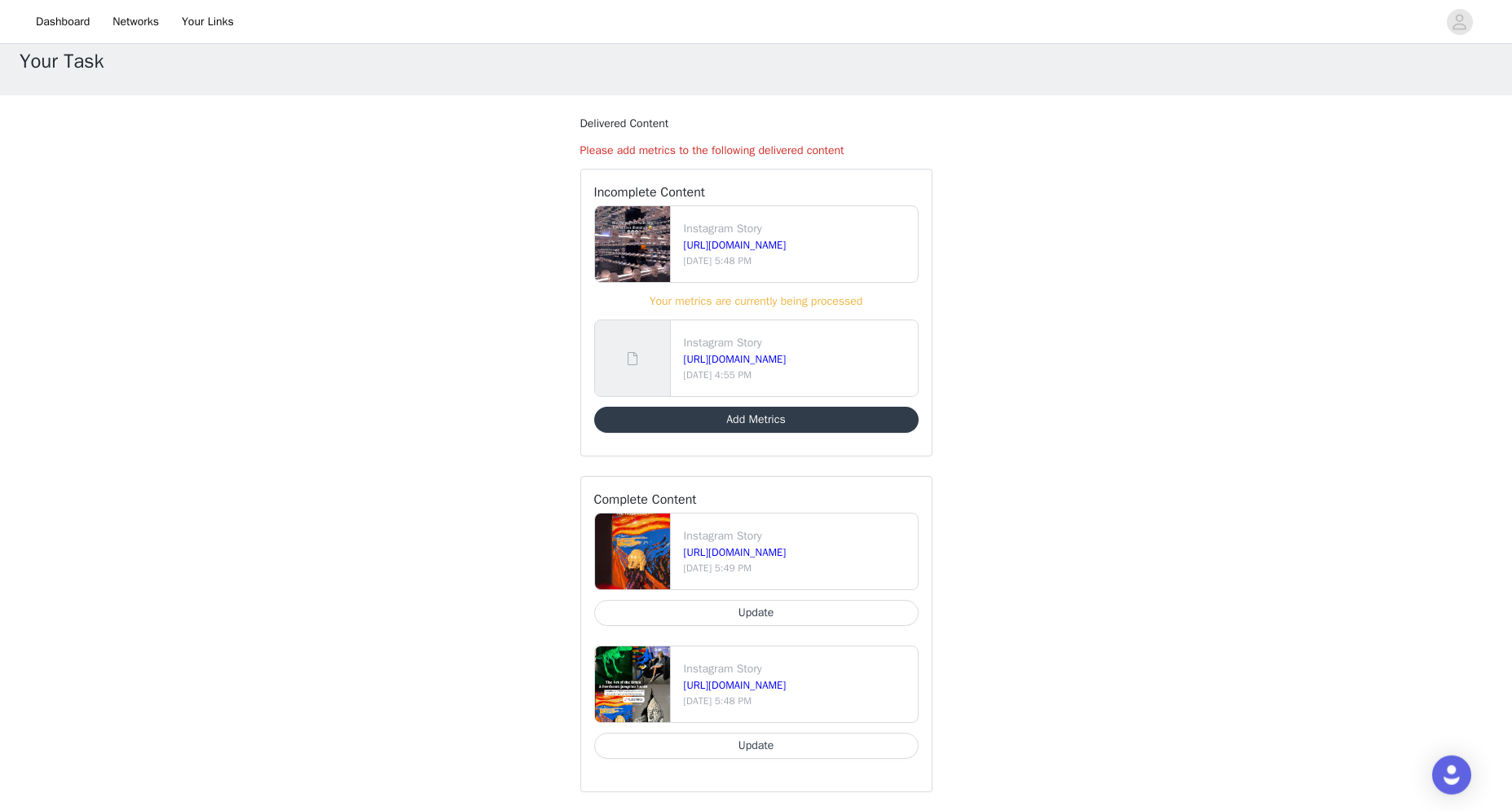 scroll, scrollTop: 21, scrollLeft: 0, axis: vertical 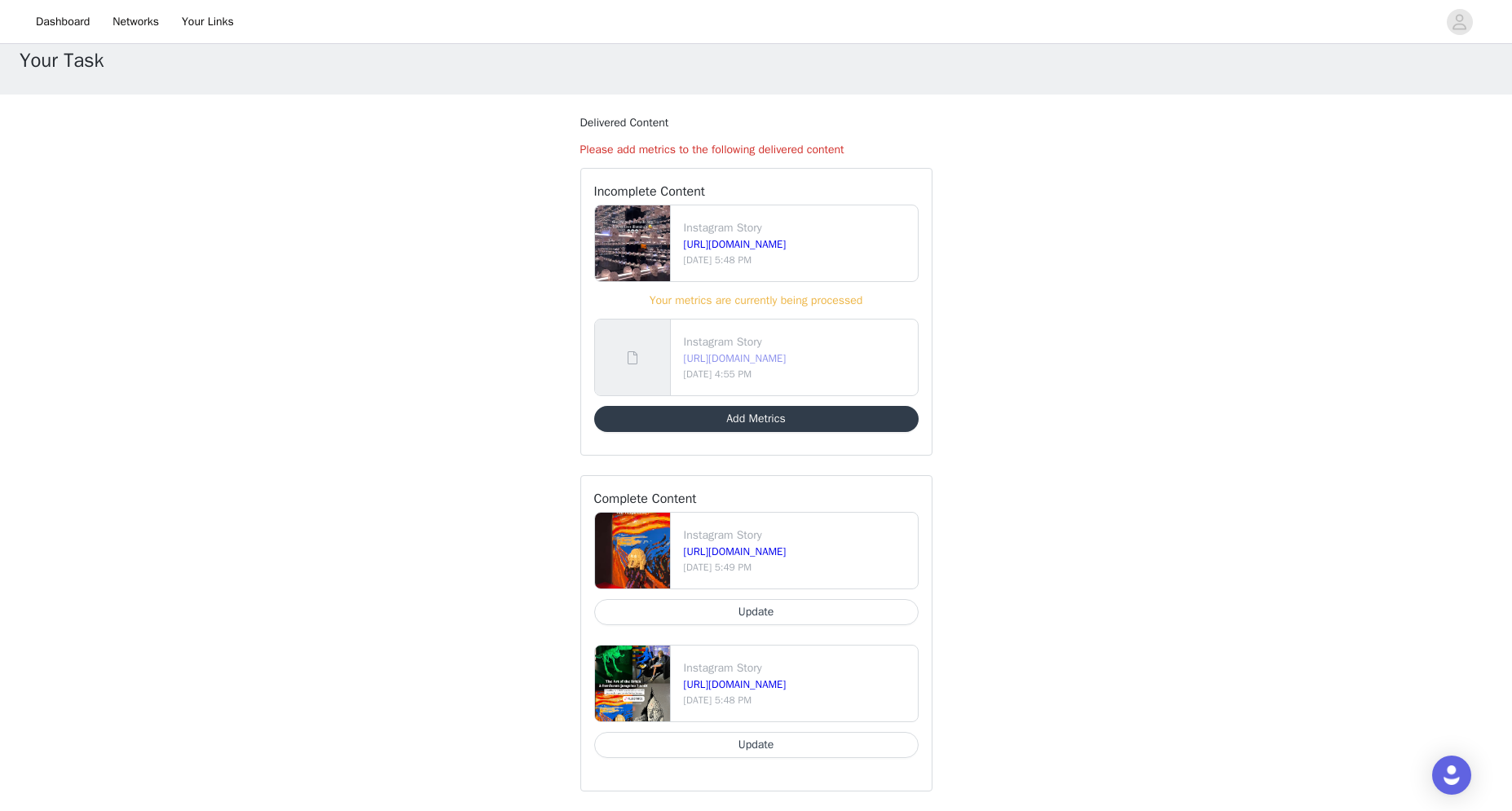 click on "[URL][DOMAIN_NAME]" at bounding box center (735, 358) 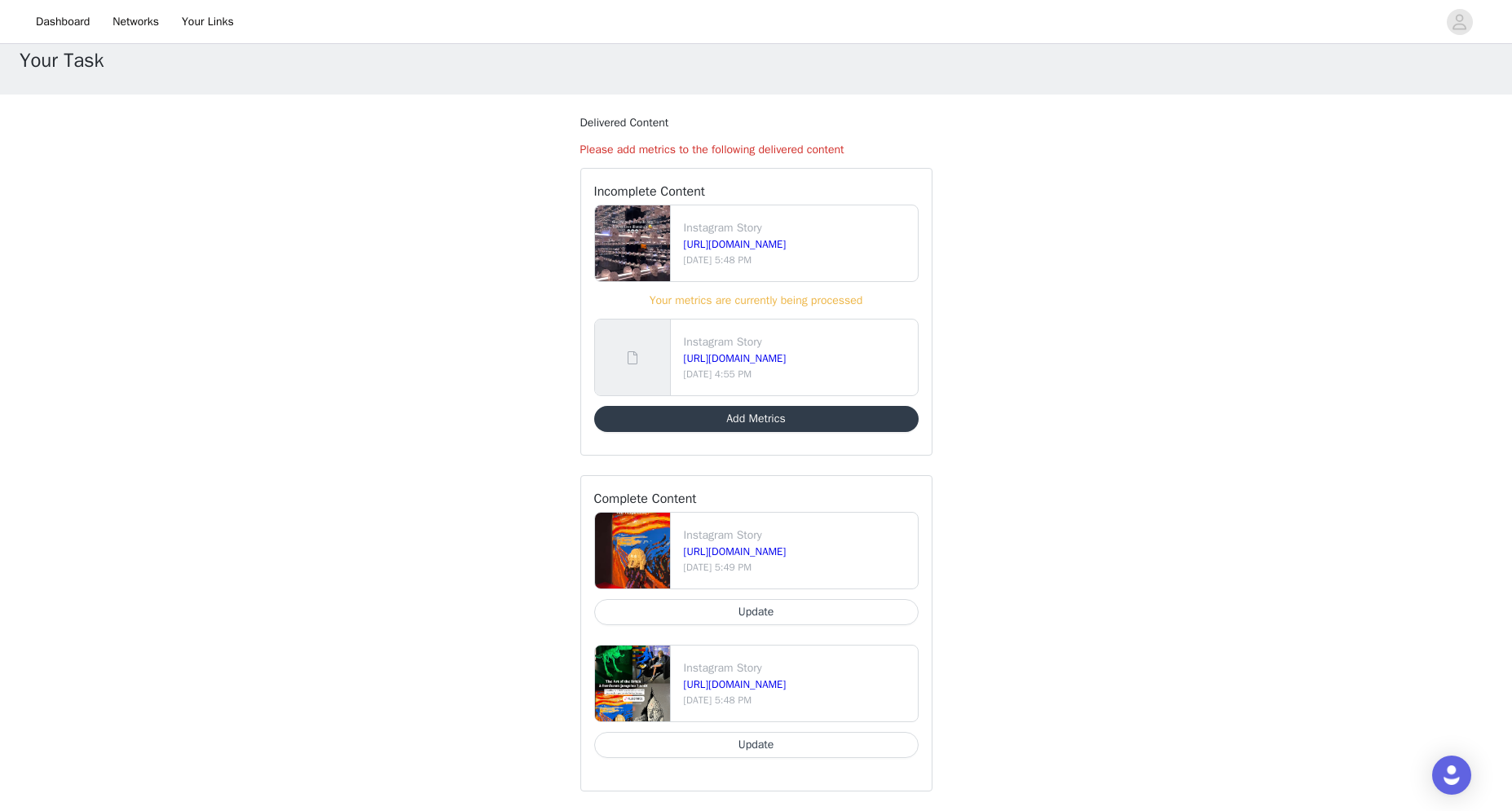 click at bounding box center [633, 243] 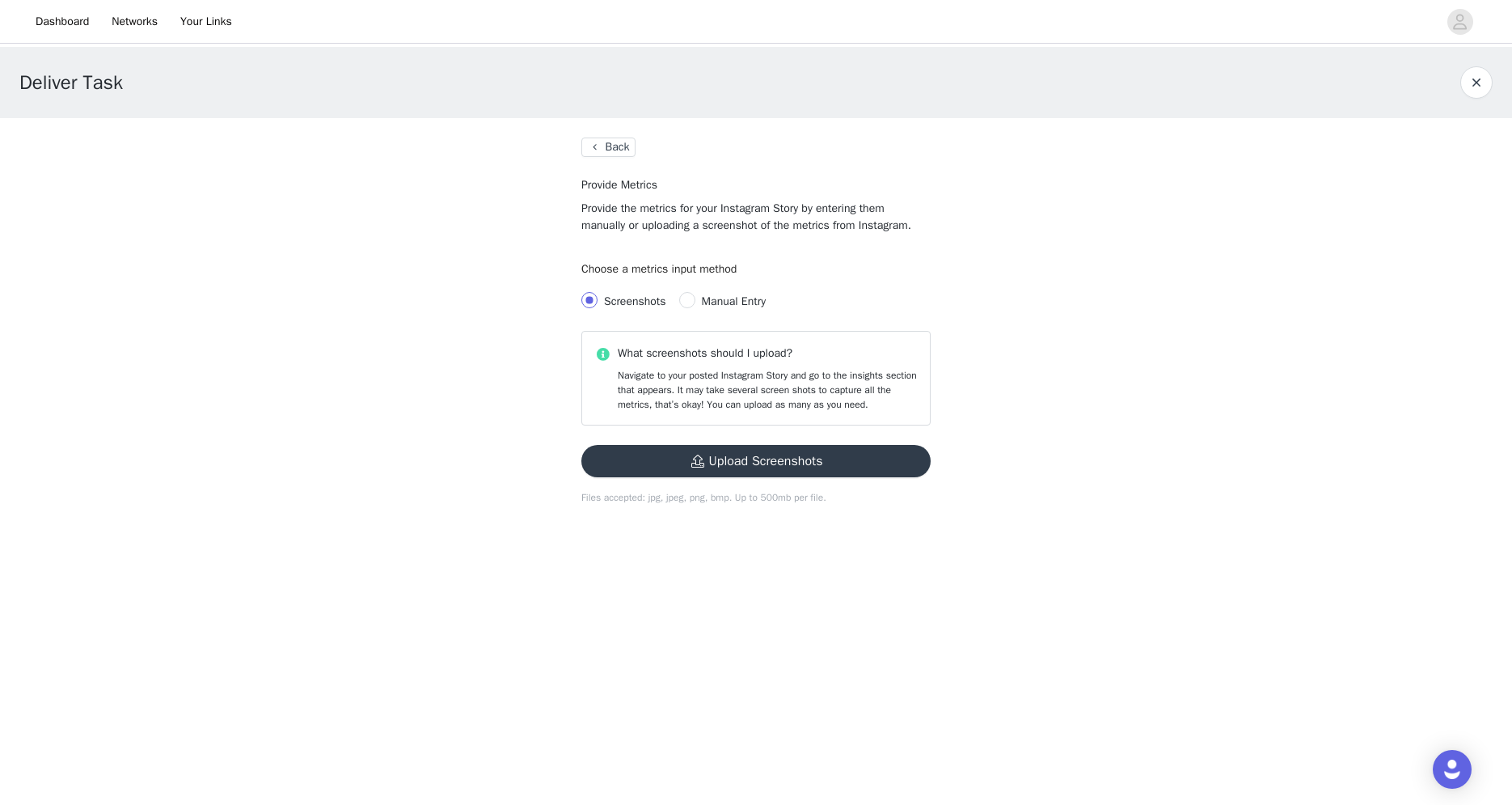 click on "Upload Screenshots" at bounding box center (756, 461) 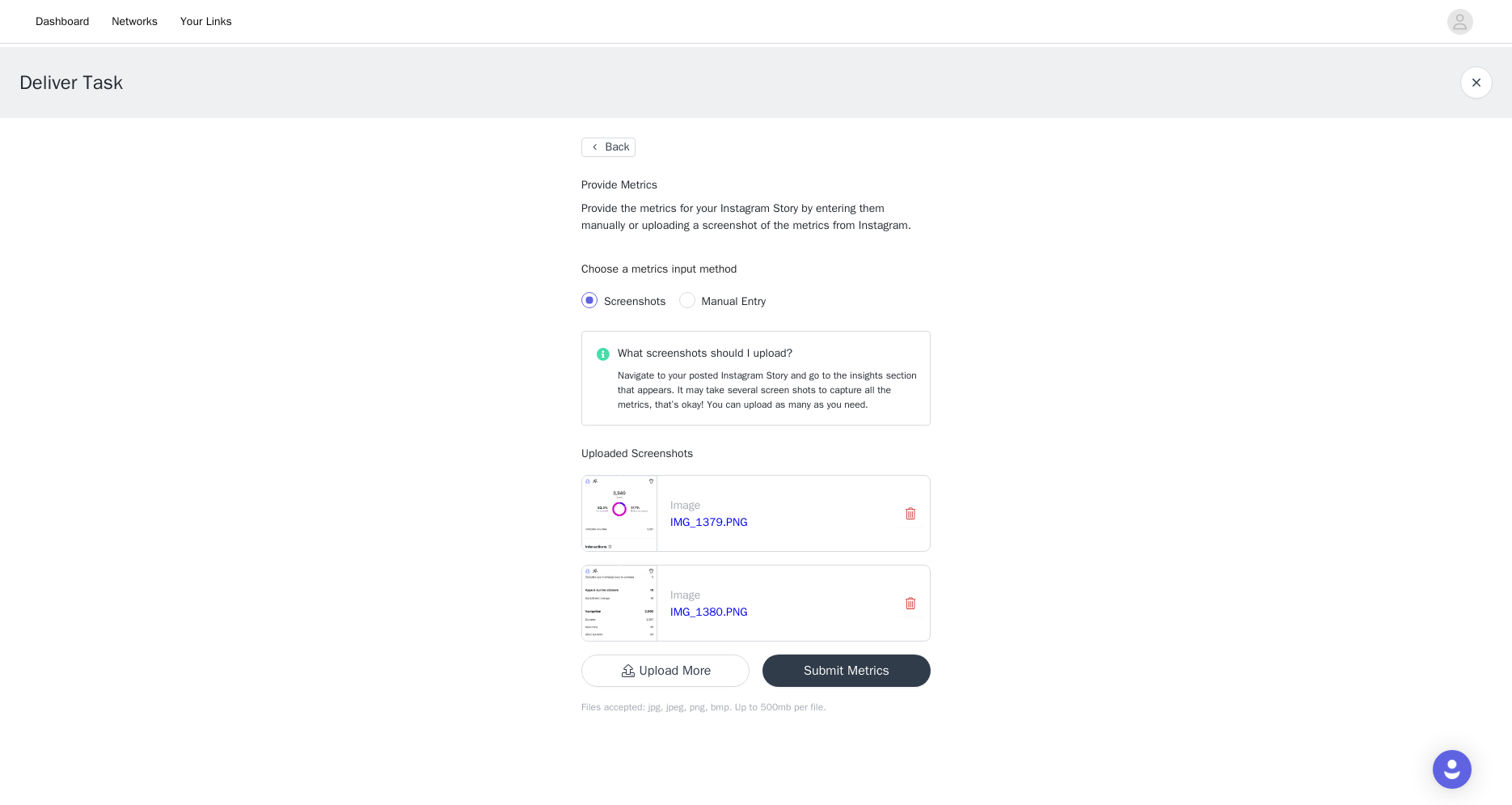 click on "Submit Metrics" at bounding box center (847, 671) 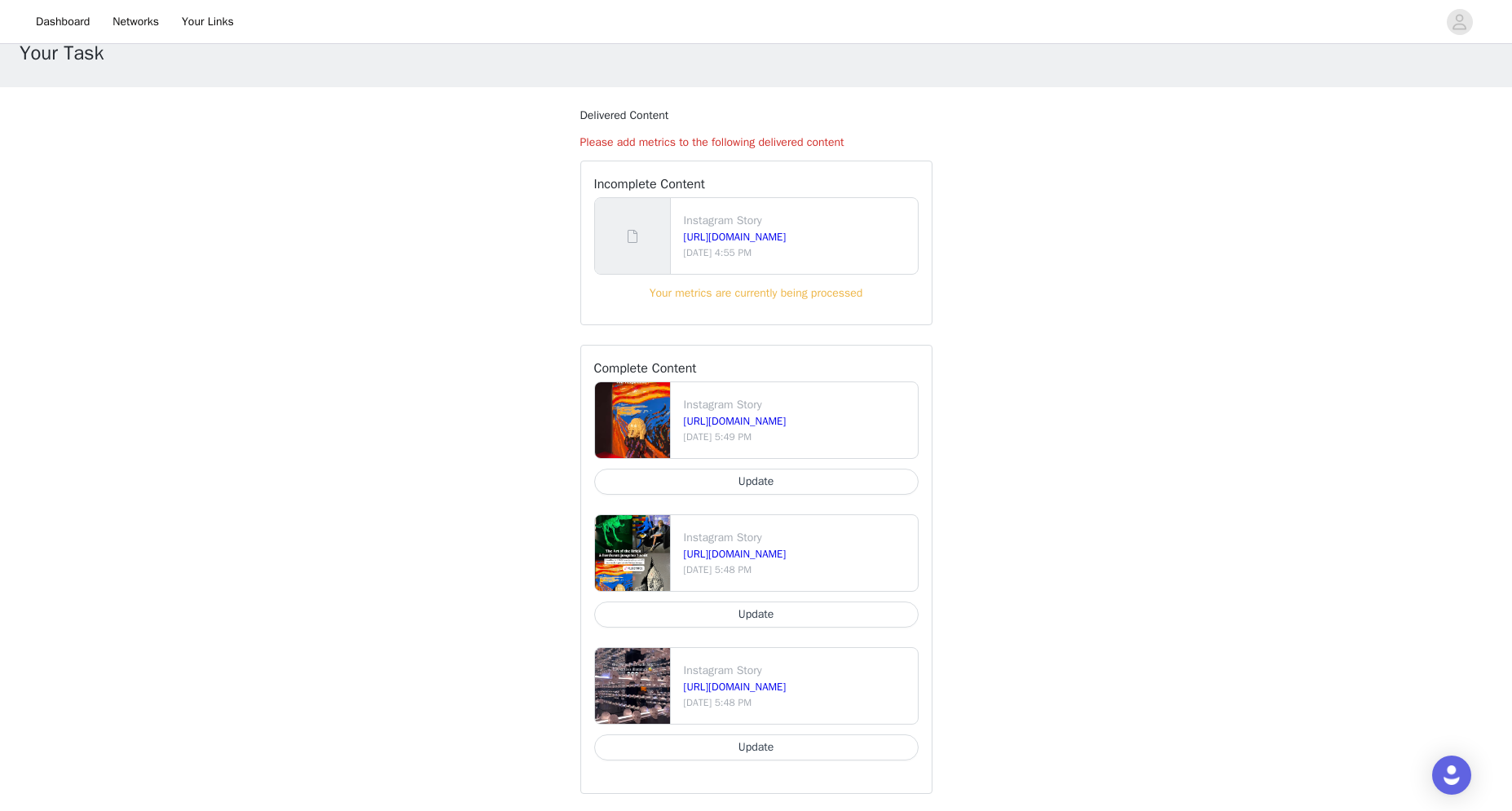 scroll, scrollTop: 31, scrollLeft: 0, axis: vertical 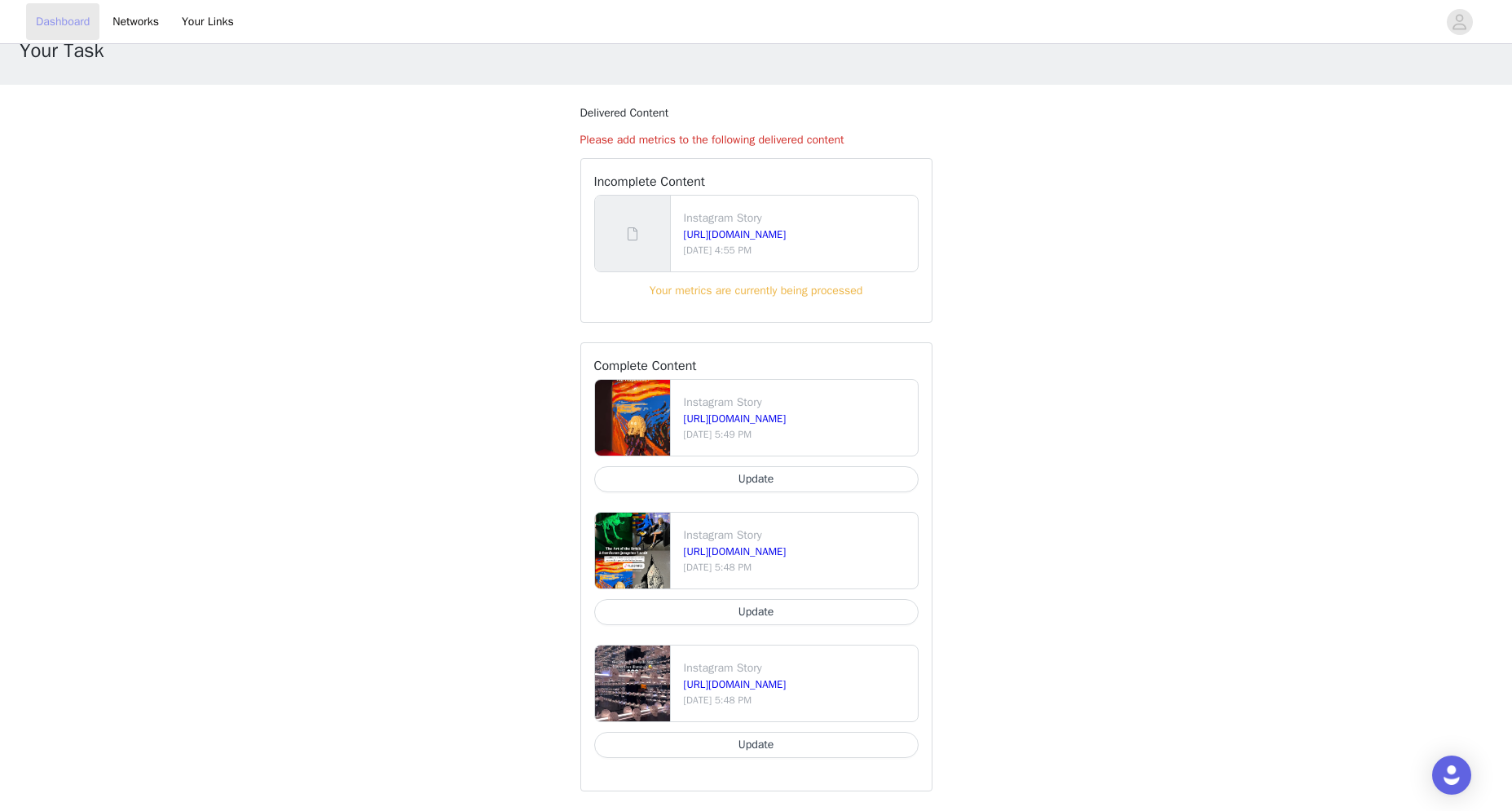 click on "Dashboard" at bounding box center [63, 21] 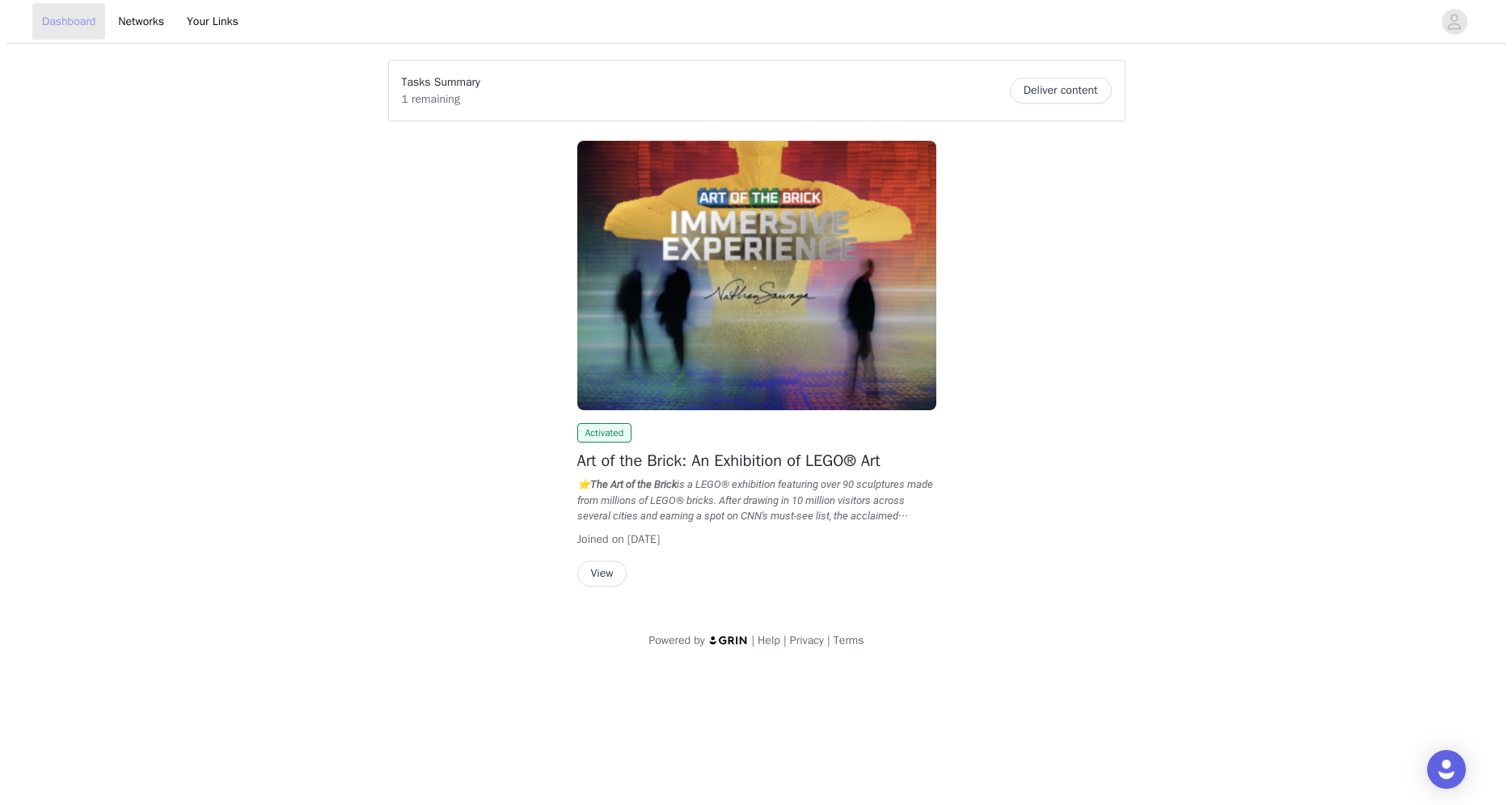 scroll, scrollTop: 0, scrollLeft: 0, axis: both 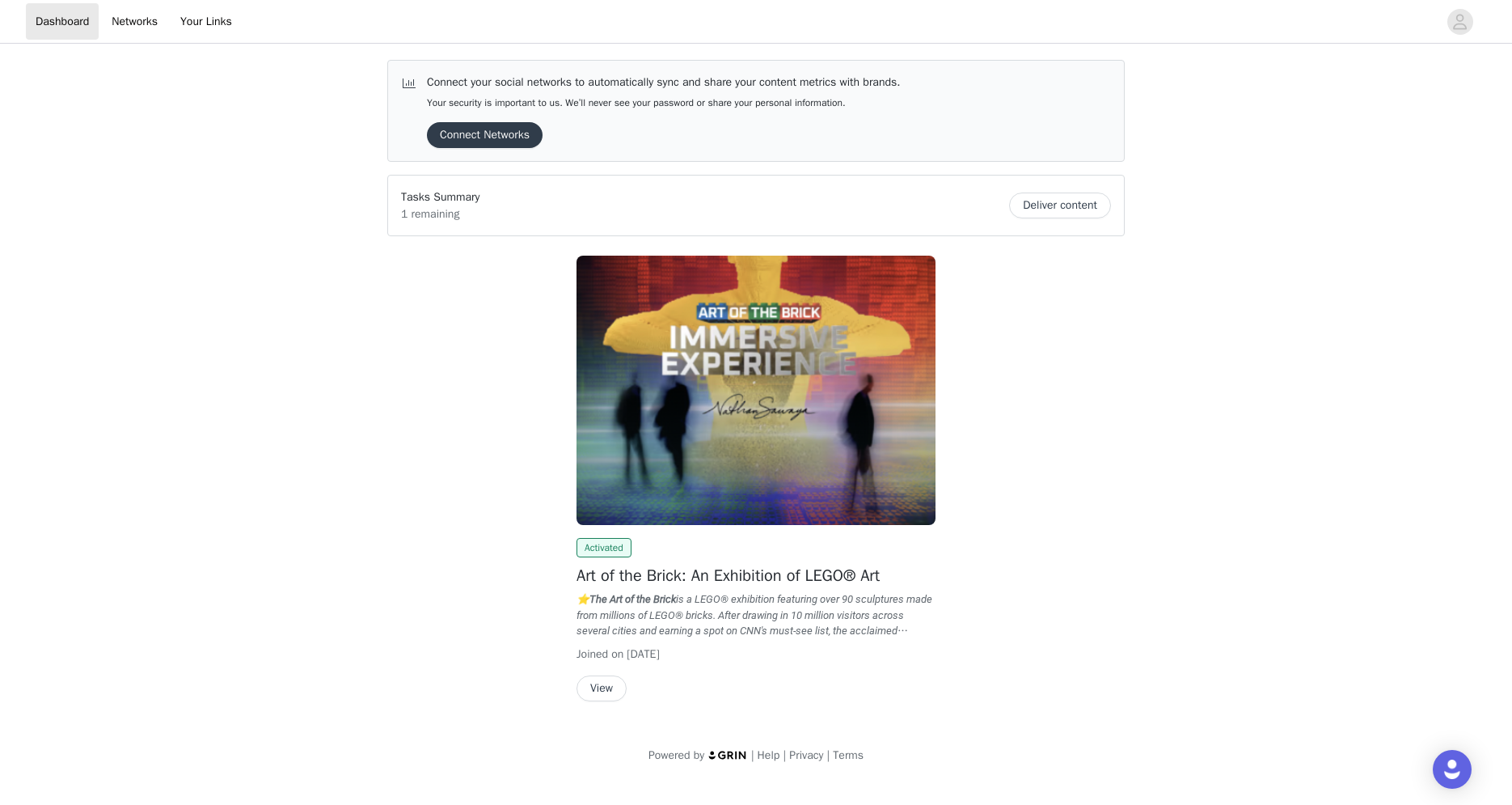 click on "Deliver content" at bounding box center [1060, 205] 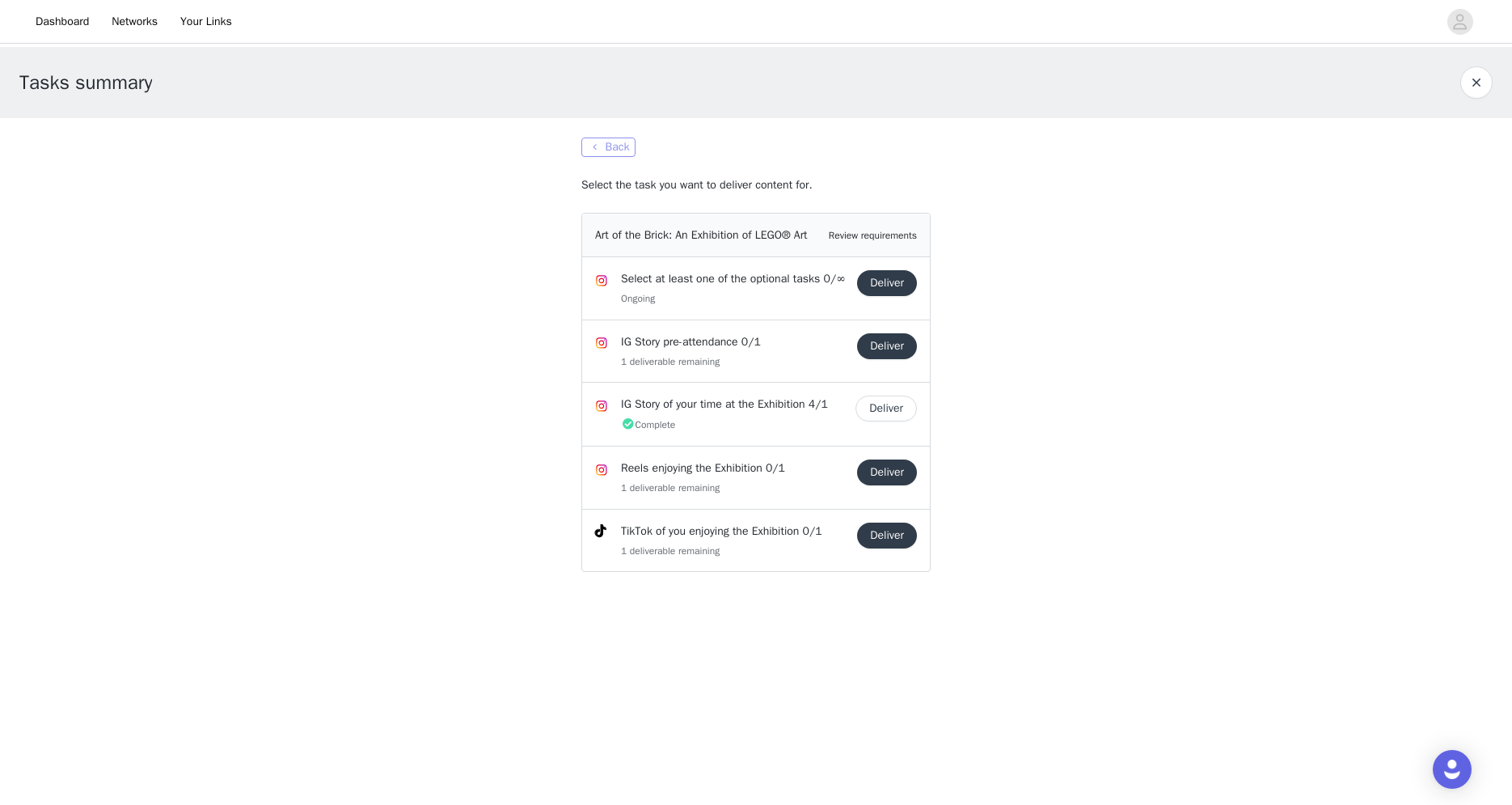 click on "Back" at bounding box center [608, 147] 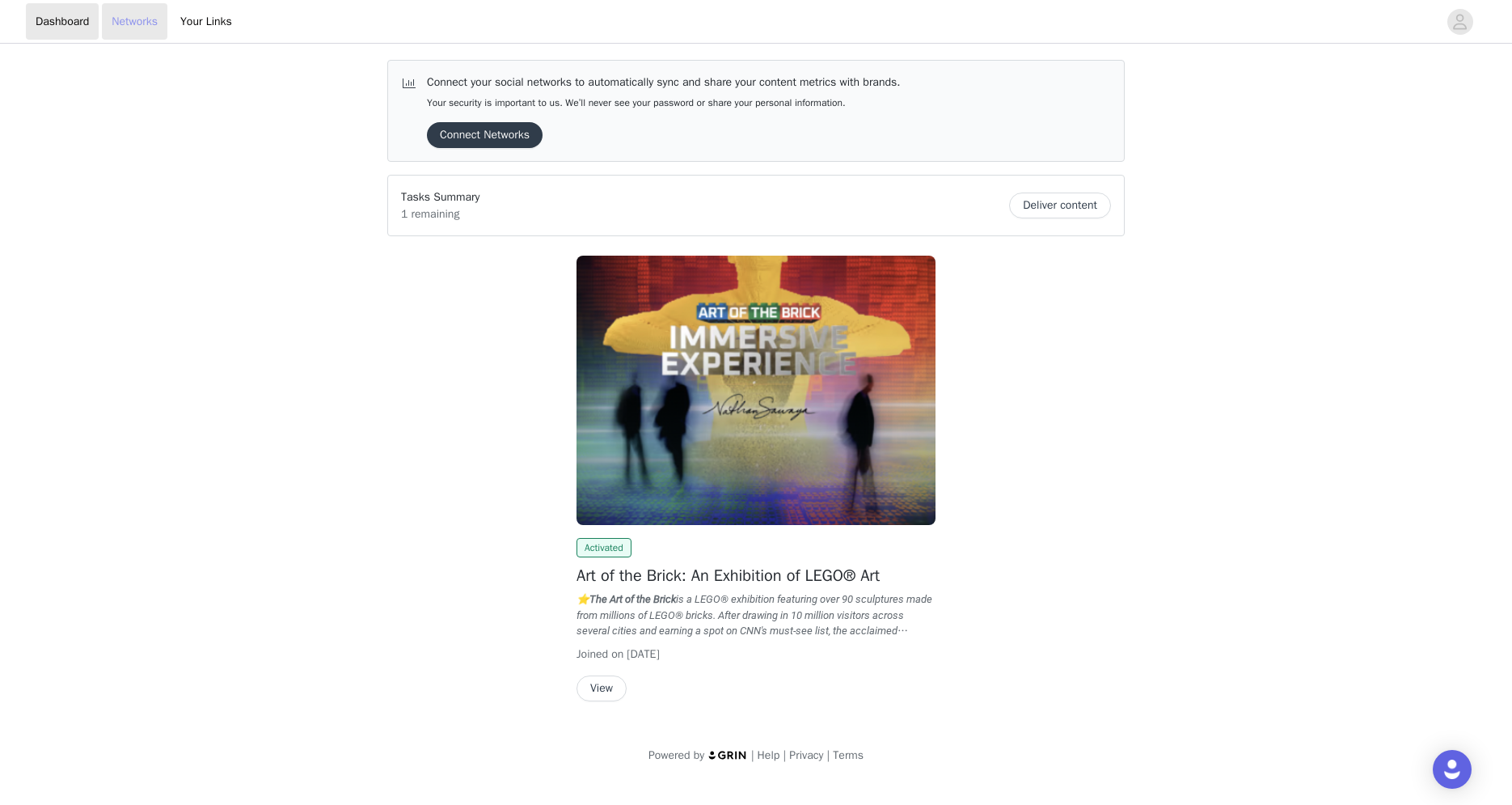 click on "Networks" at bounding box center (134, 21) 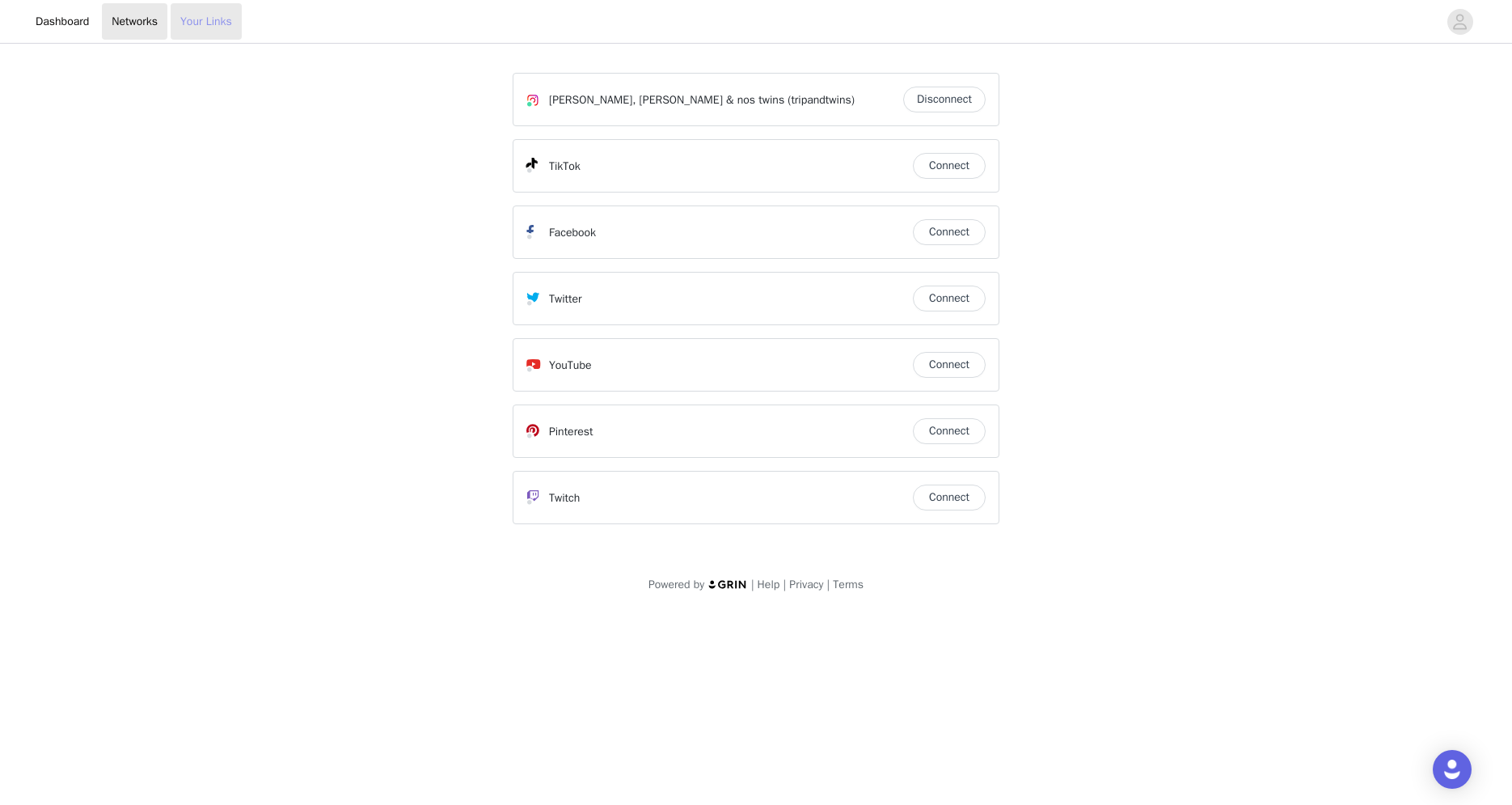 click on "Your Links" at bounding box center [206, 21] 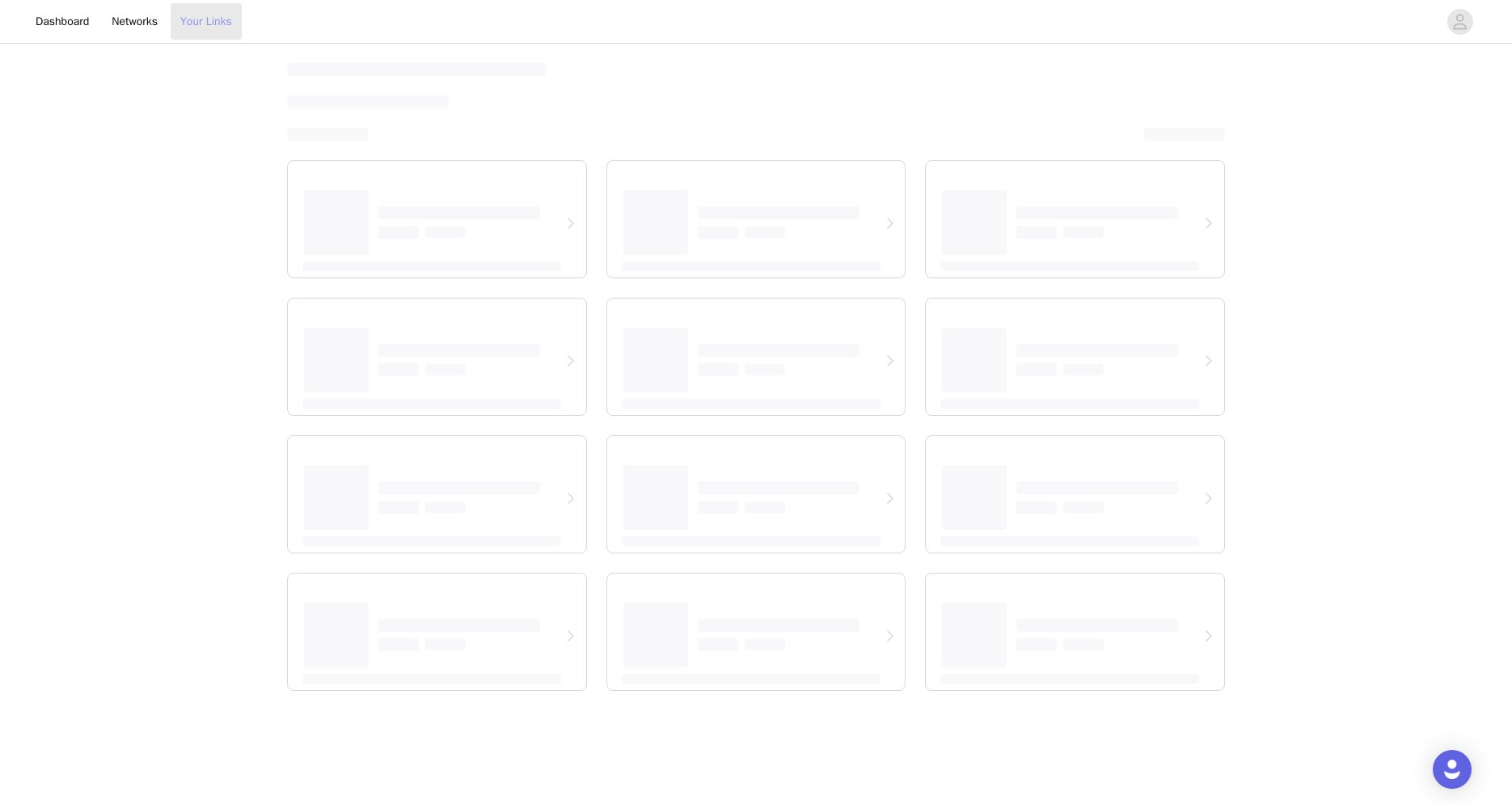 select on "12" 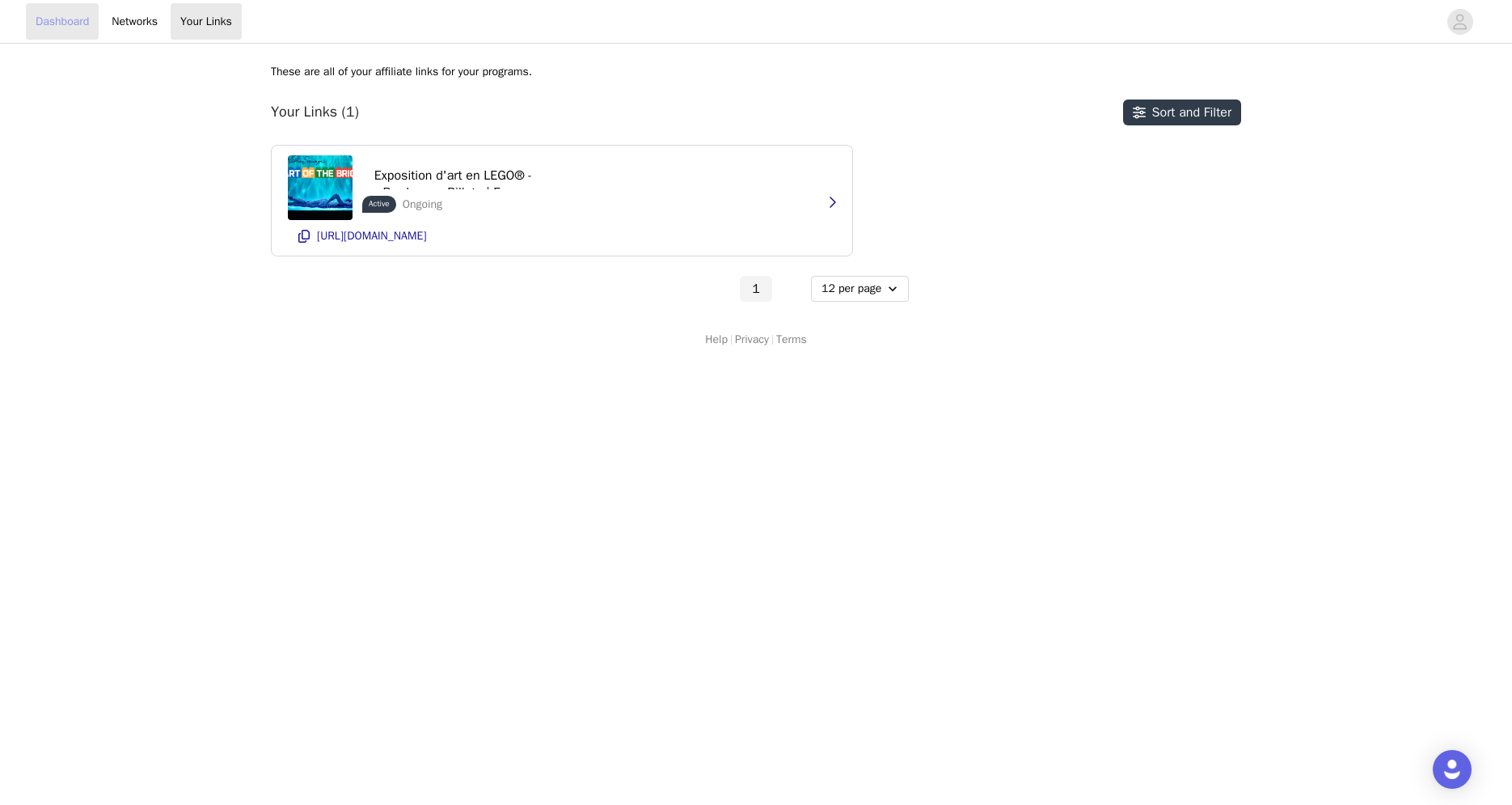 click on "Dashboard" at bounding box center (62, 21) 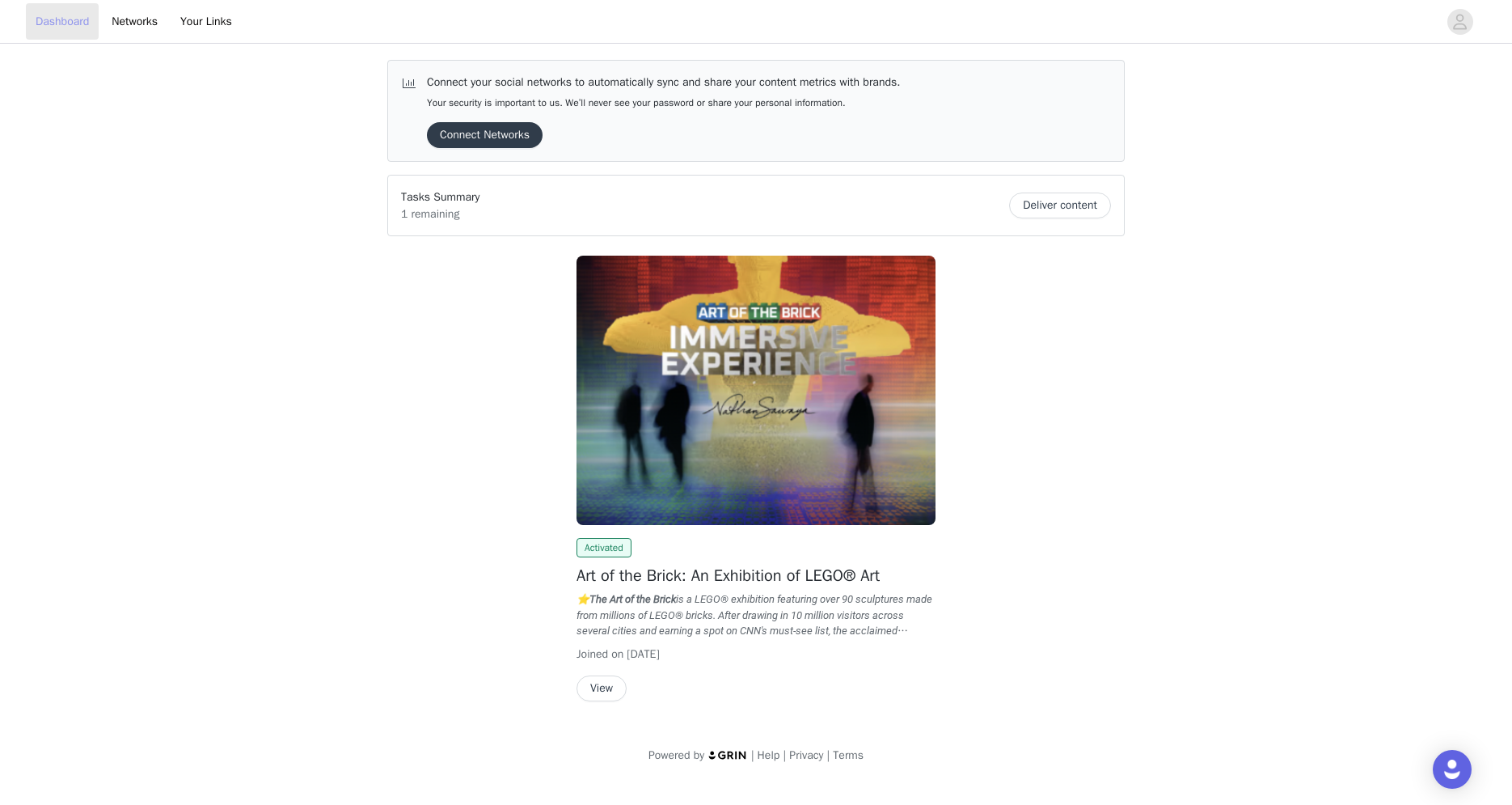 click on "Dashboard" at bounding box center (62, 21) 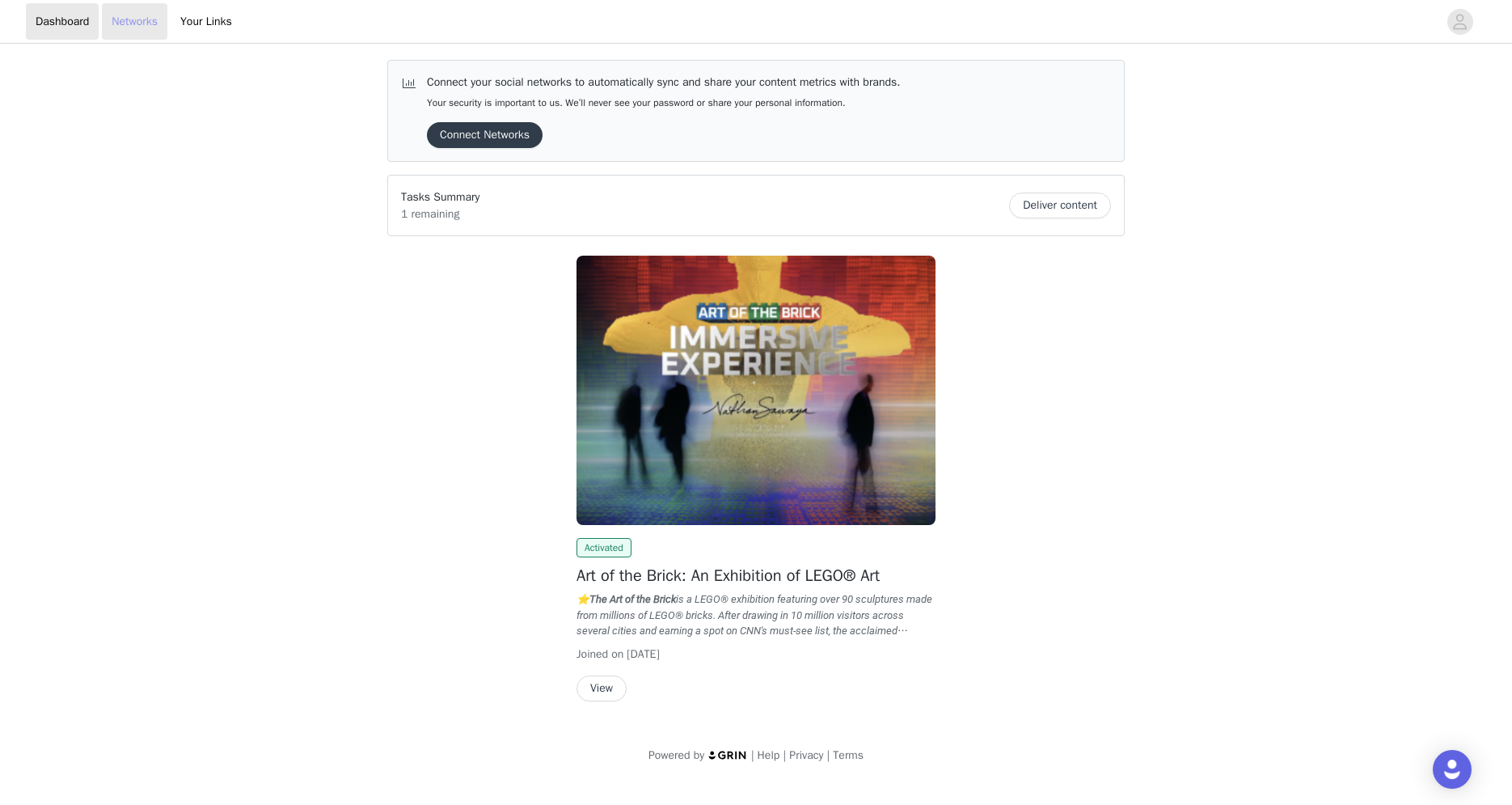 click on "Networks" at bounding box center (134, 21) 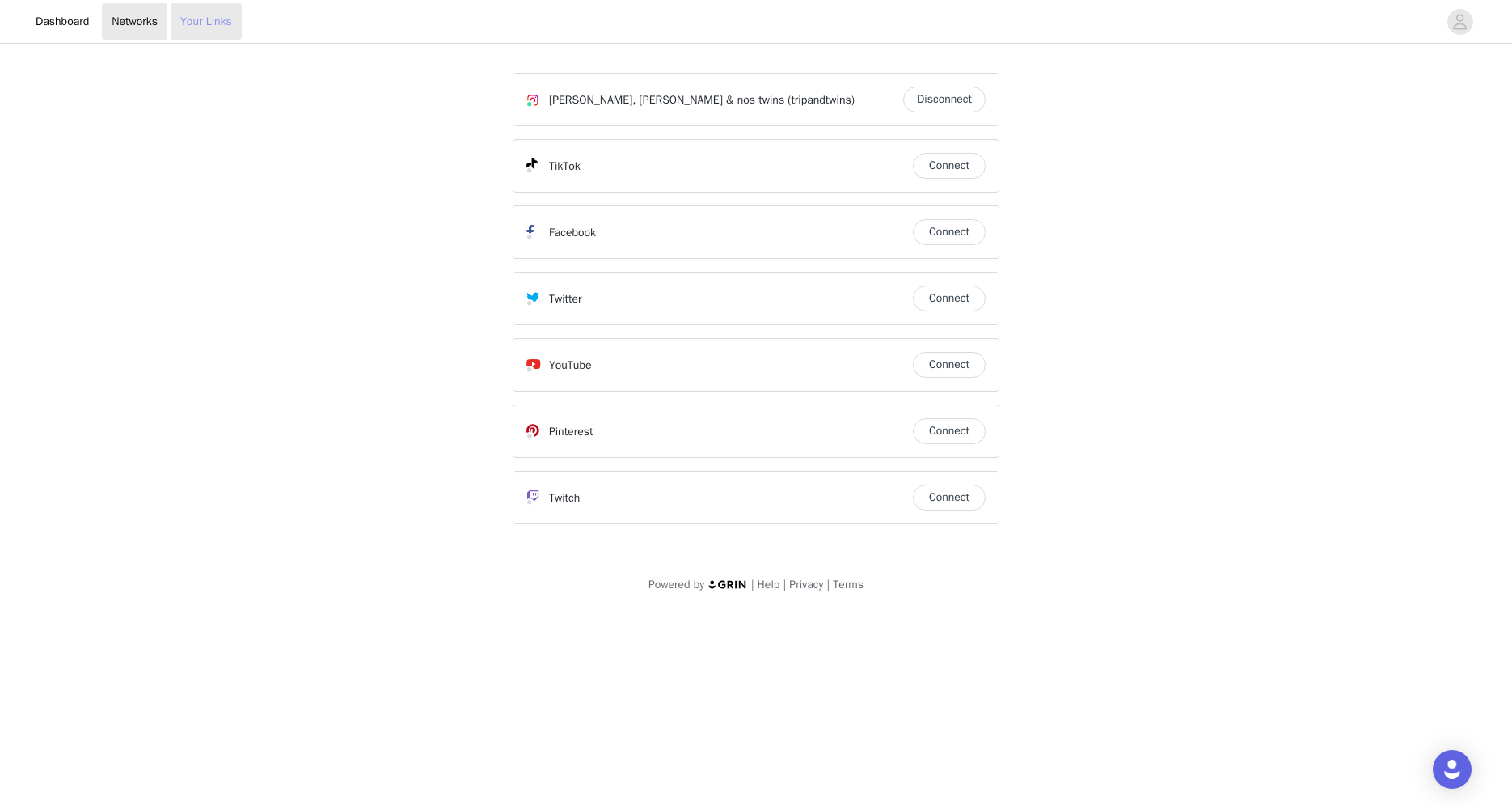 click on "Your Links" at bounding box center (206, 21) 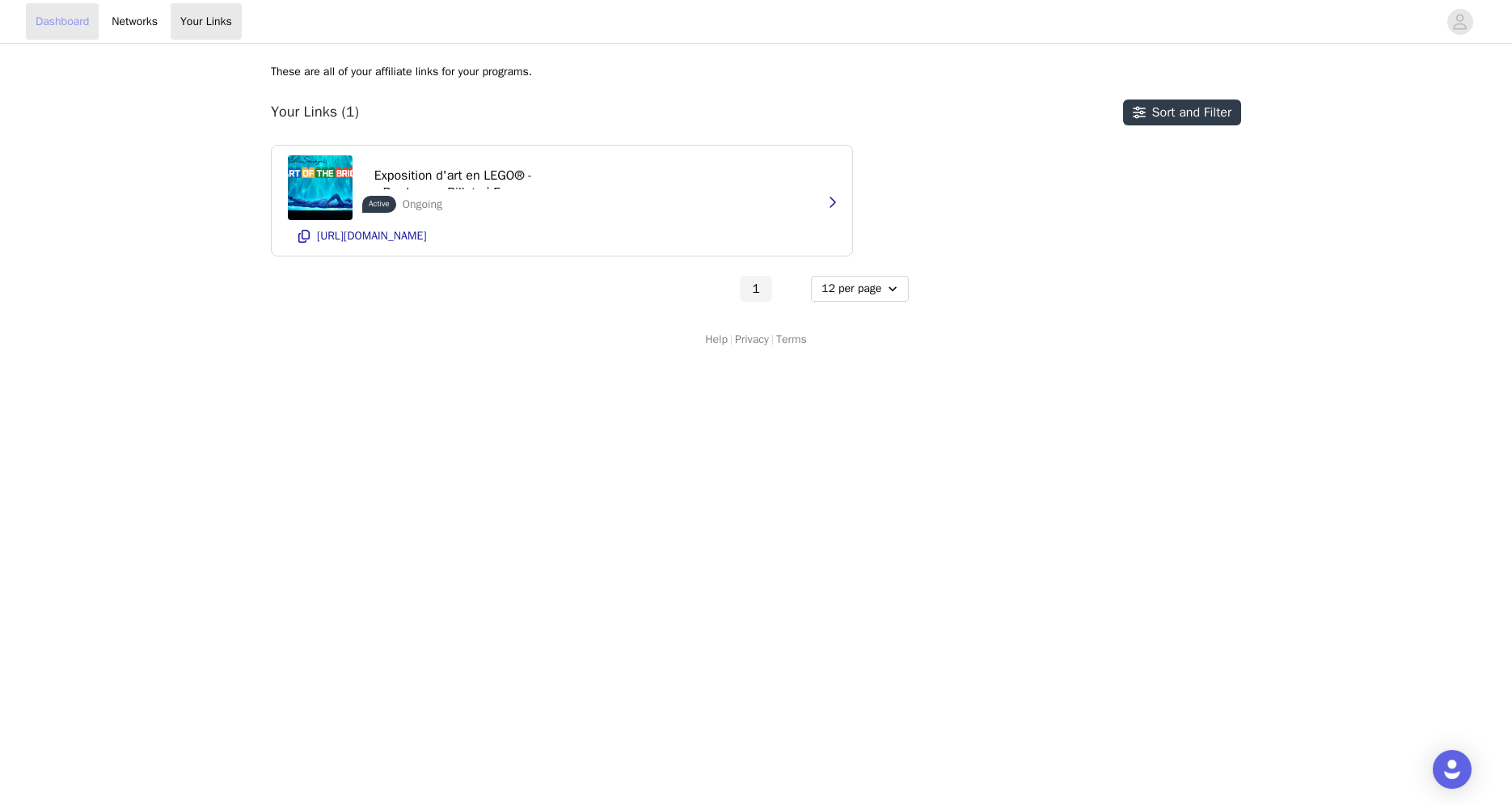 click on "Dashboard" at bounding box center [62, 21] 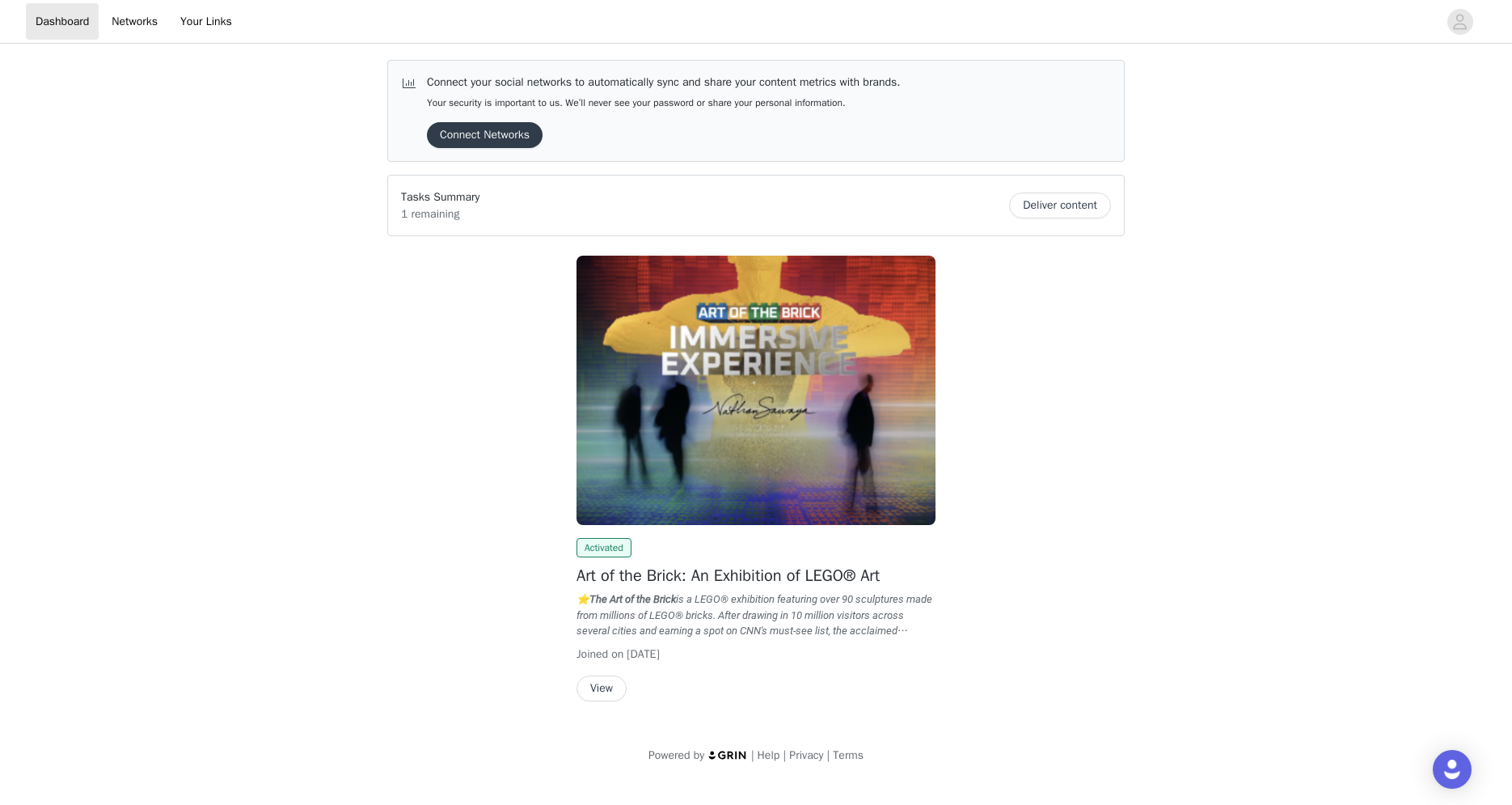 click on "Deliver content" at bounding box center (1060, 205) 